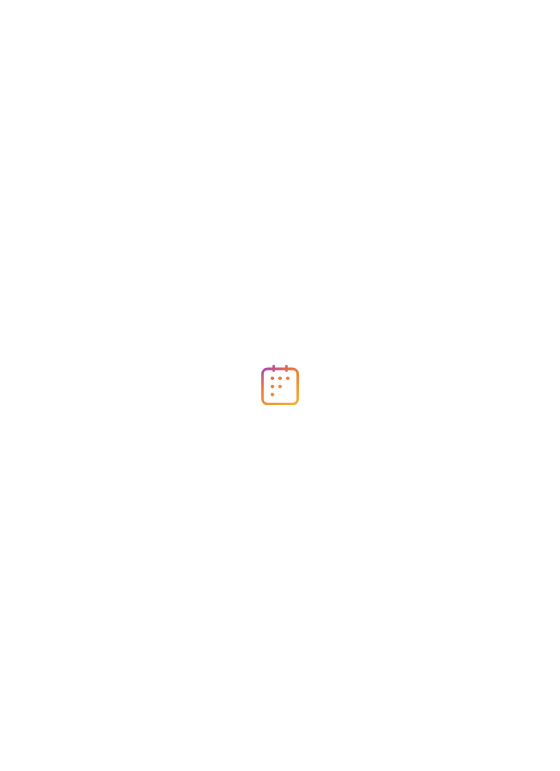 scroll, scrollTop: 0, scrollLeft: 0, axis: both 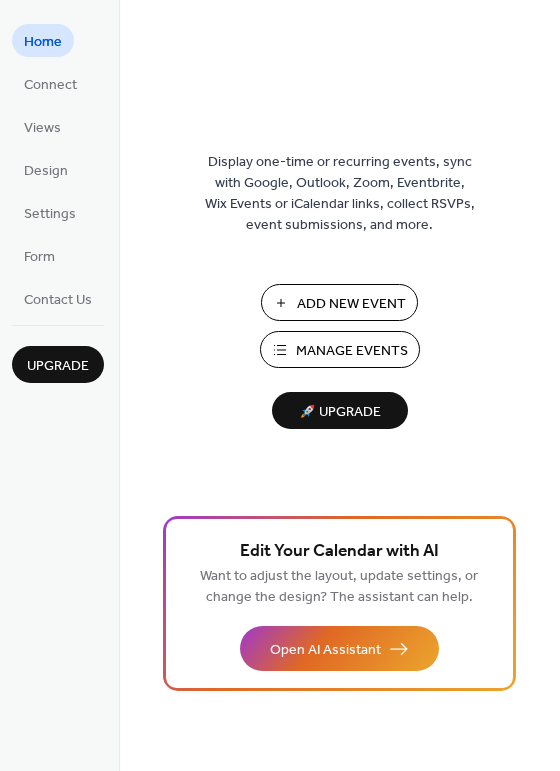 click on "Add New Event" at bounding box center (351, 304) 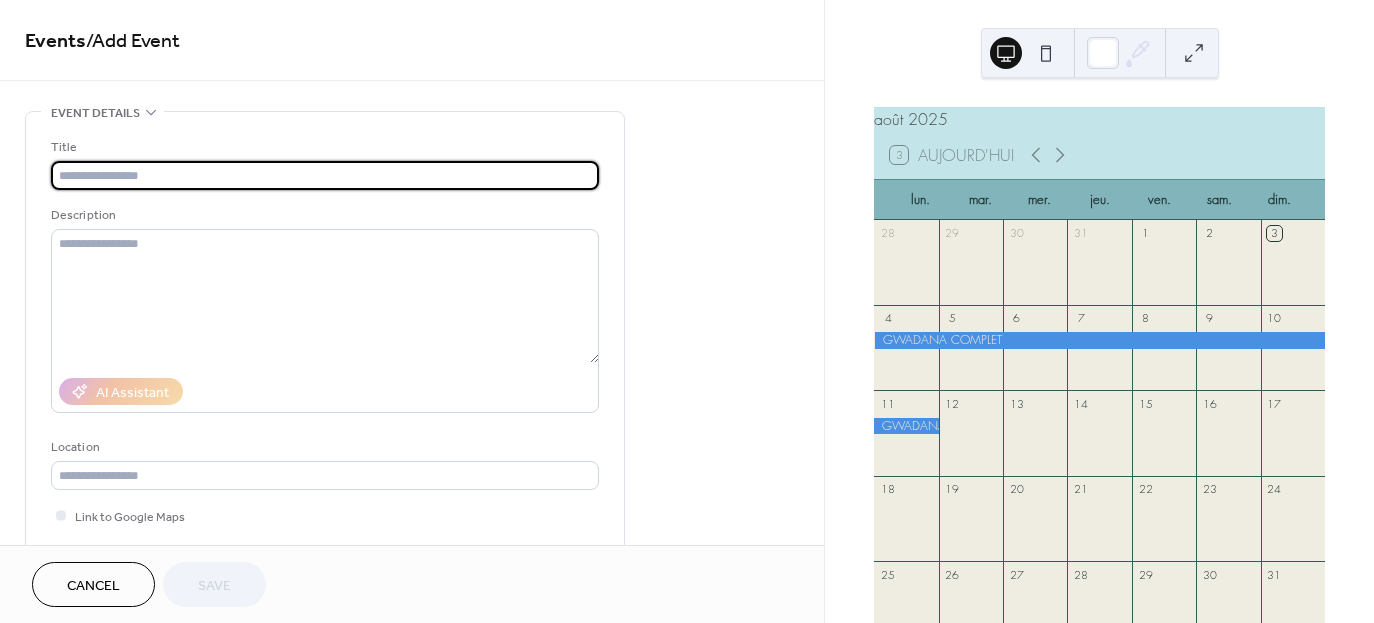scroll, scrollTop: 0, scrollLeft: 0, axis: both 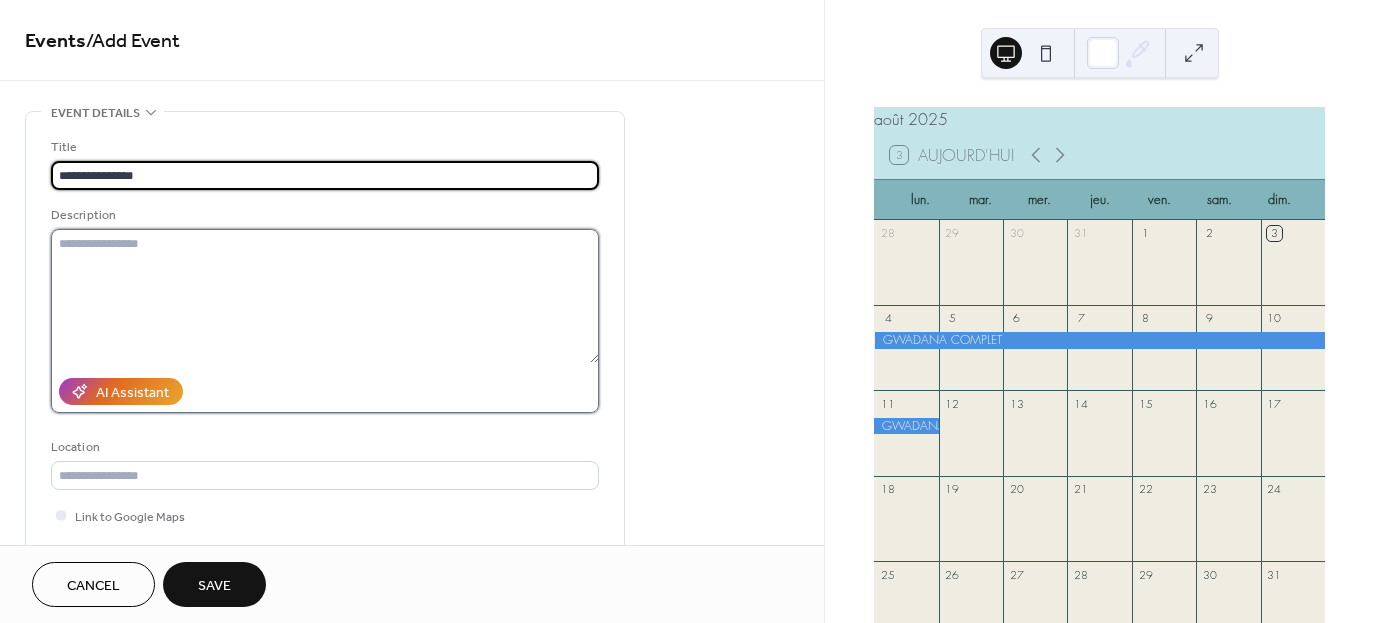 click at bounding box center [325, 296] 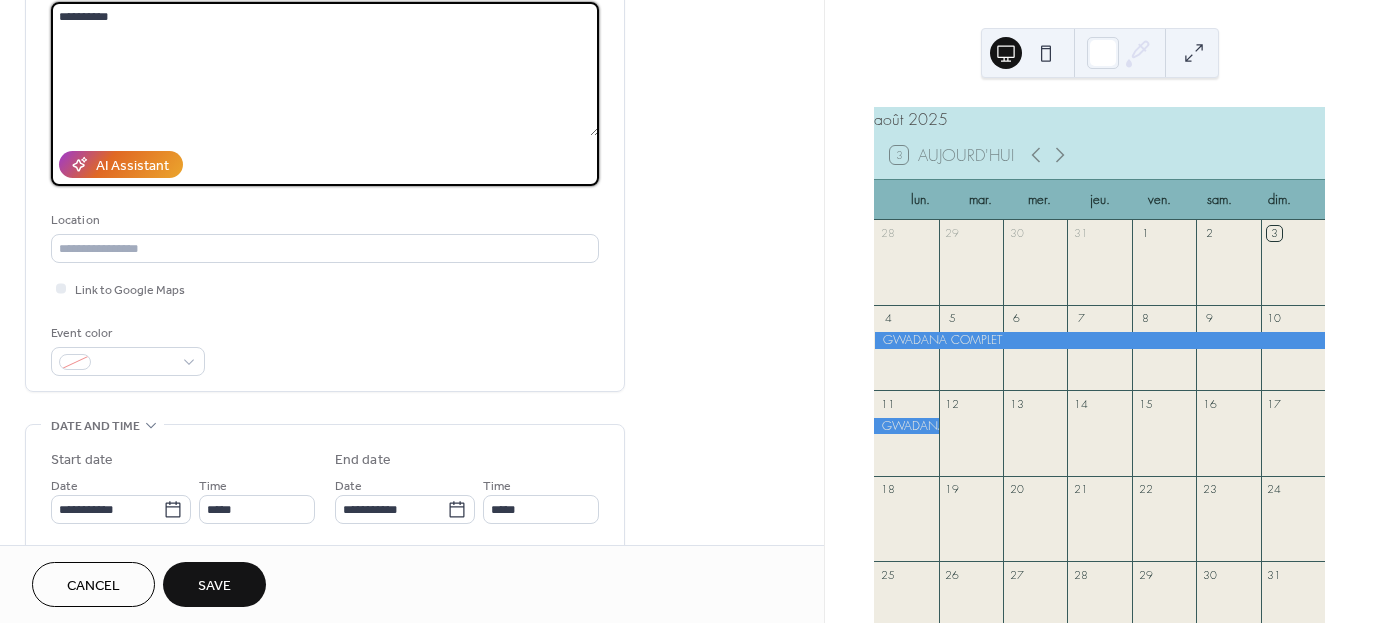 scroll, scrollTop: 266, scrollLeft: 0, axis: vertical 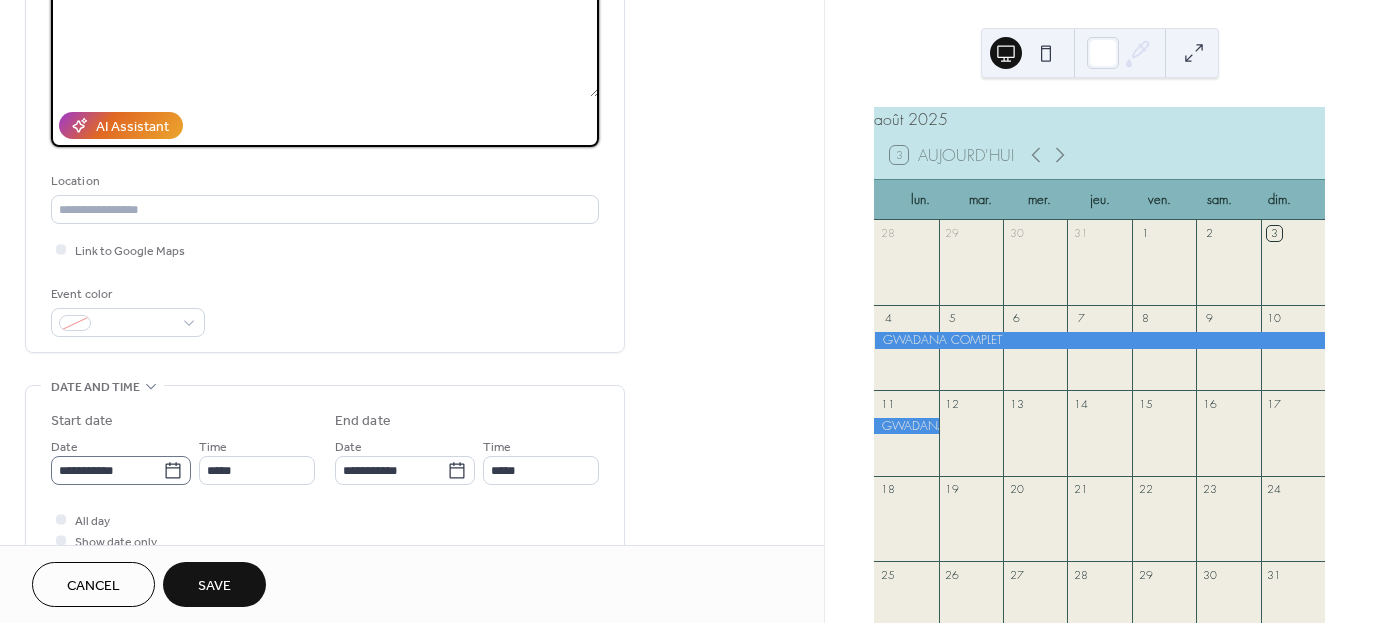 type on "**********" 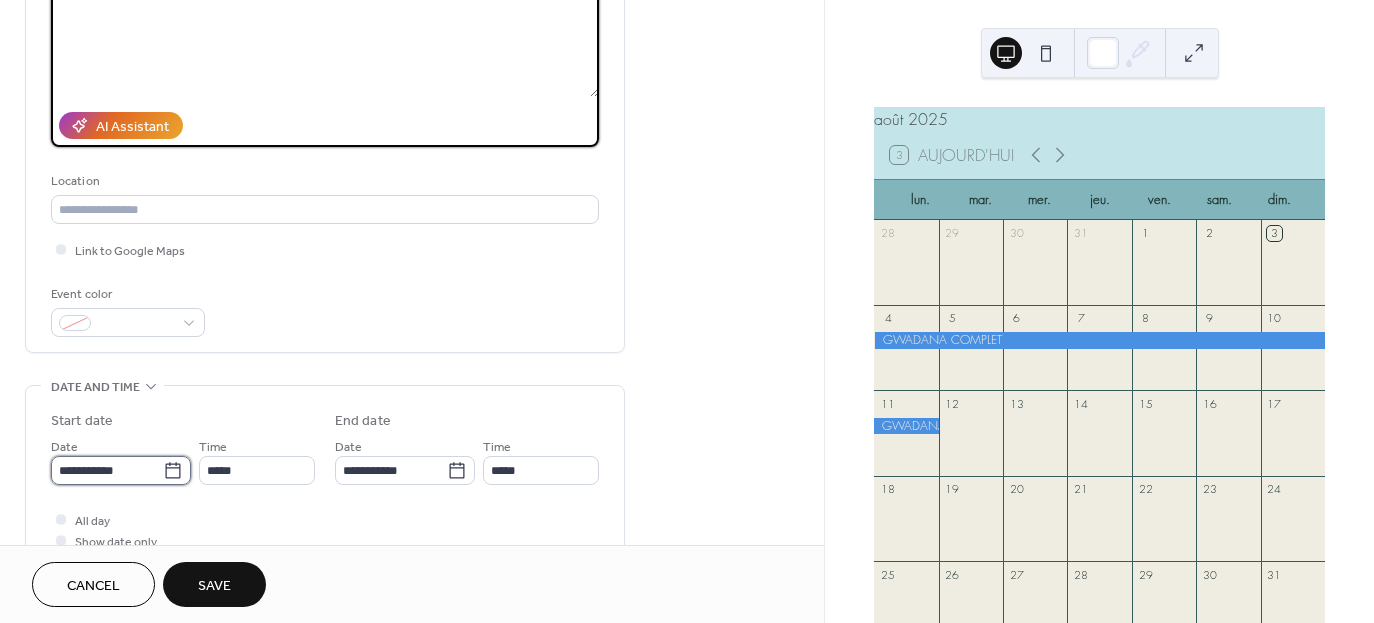 click on "**********" at bounding box center (107, 470) 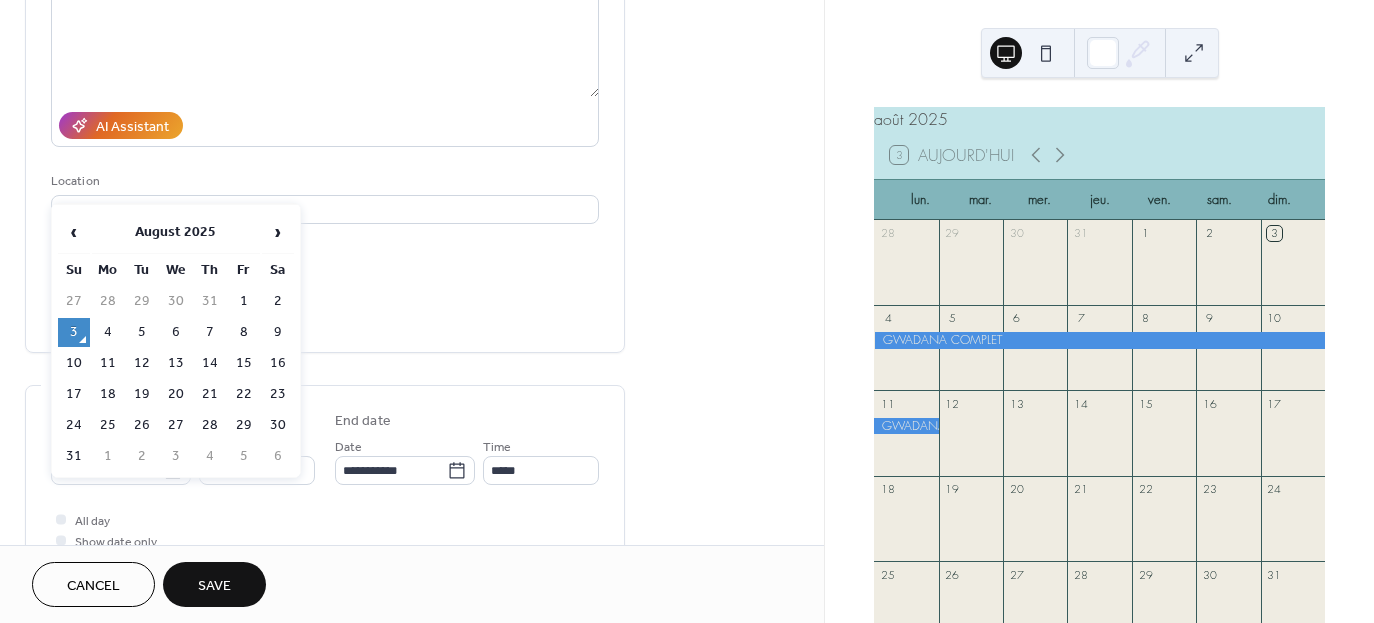 click on "17" at bounding box center (74, 394) 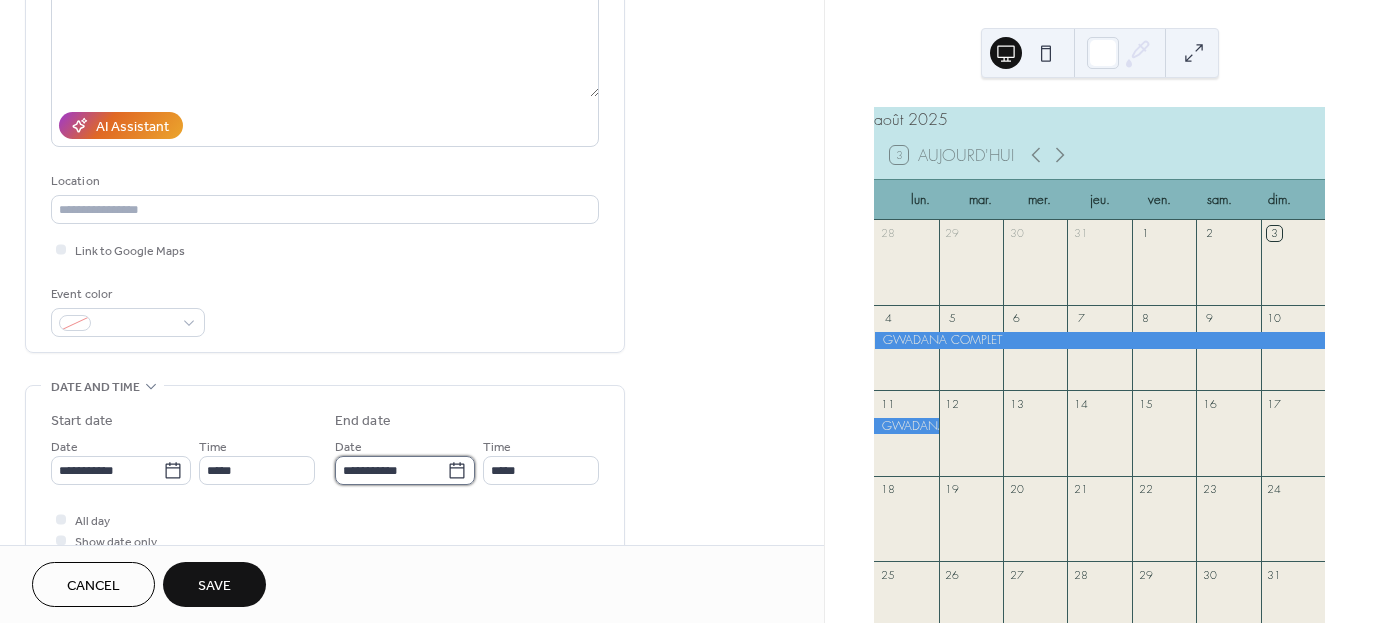 click on "**********" at bounding box center (391, 470) 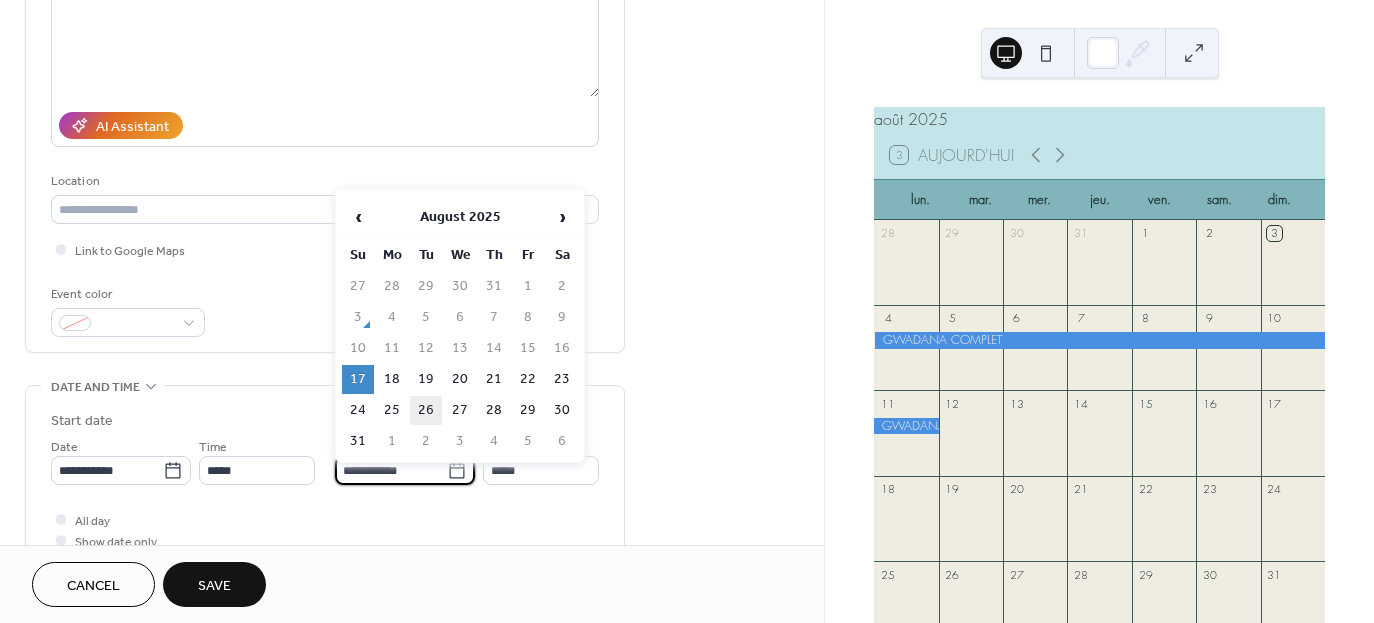 click on "26" at bounding box center (426, 410) 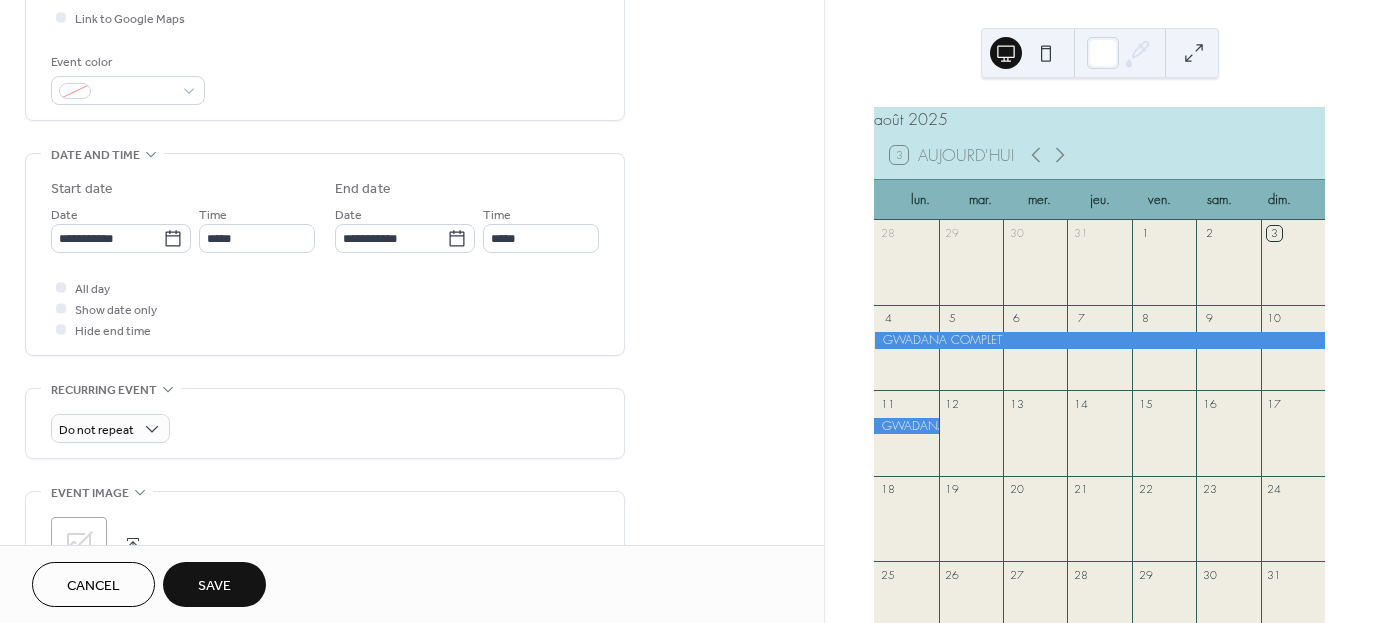 scroll, scrollTop: 533, scrollLeft: 0, axis: vertical 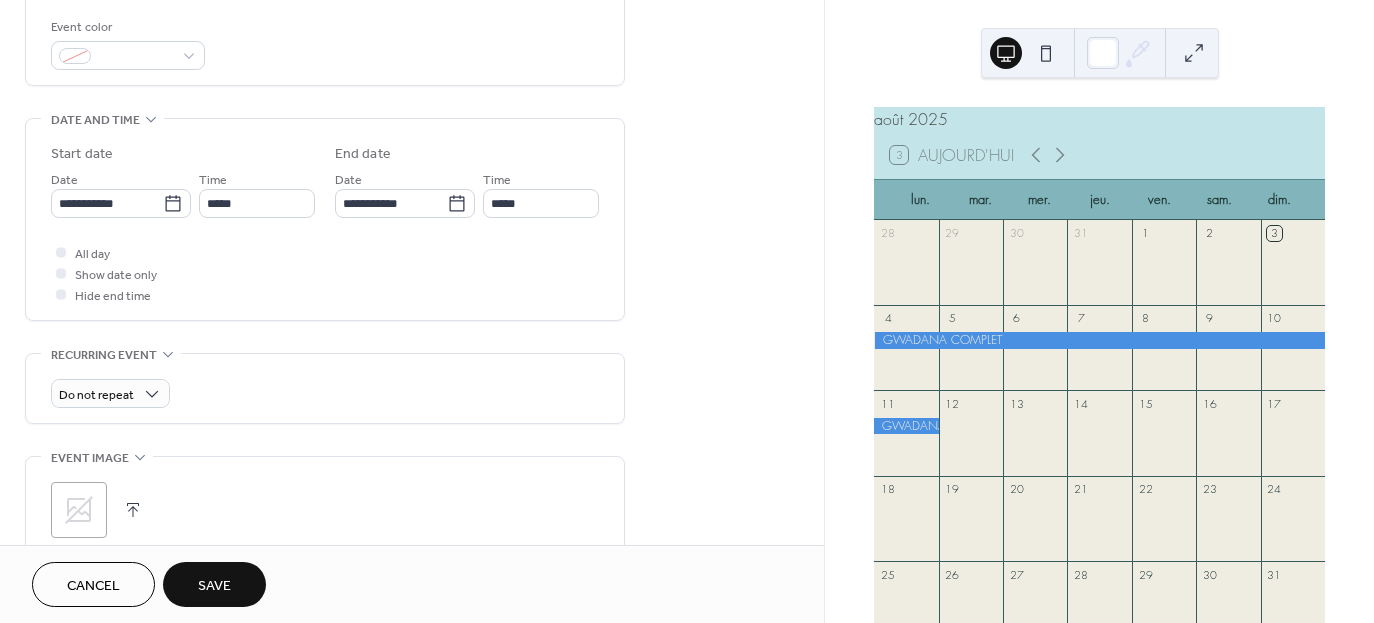 click on "Save" at bounding box center (214, 584) 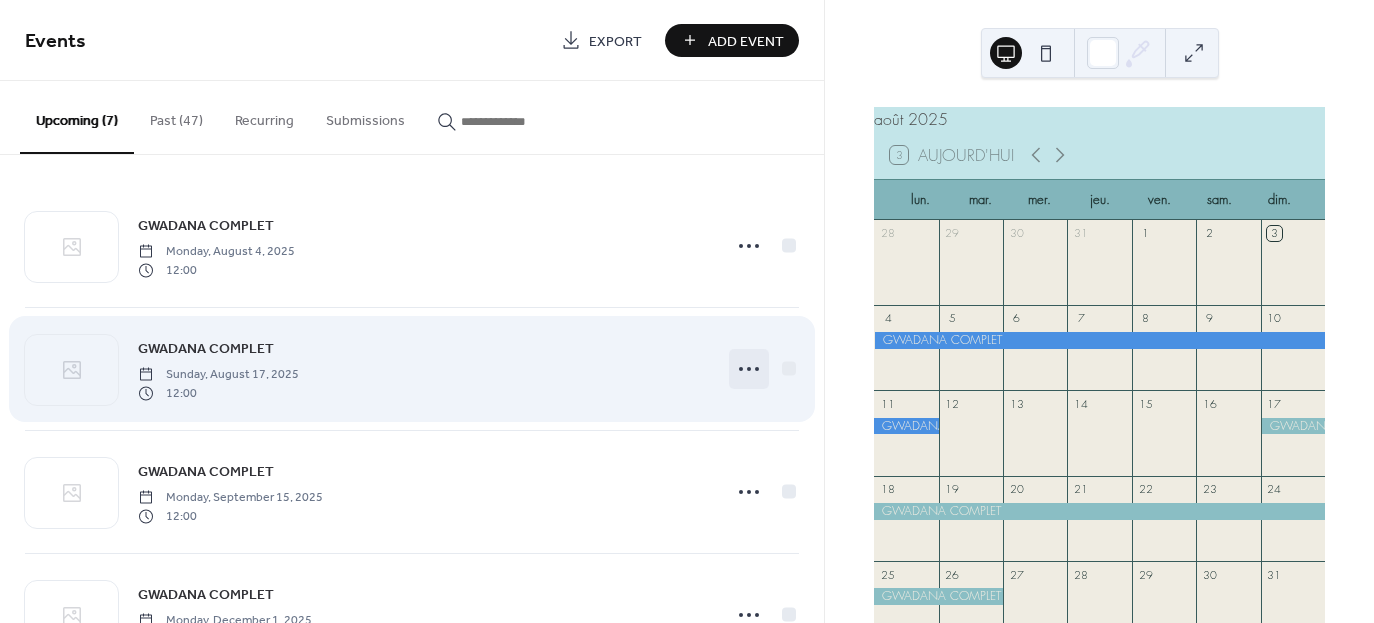 click 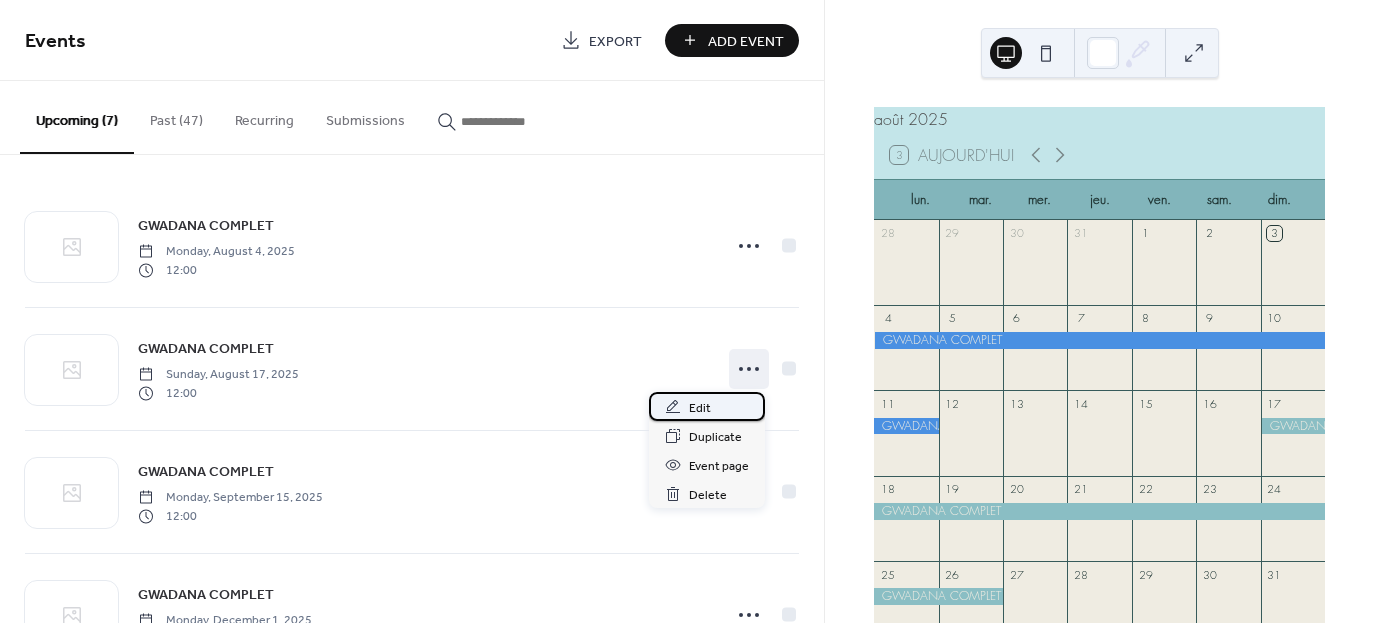 click on "Edit" at bounding box center [700, 408] 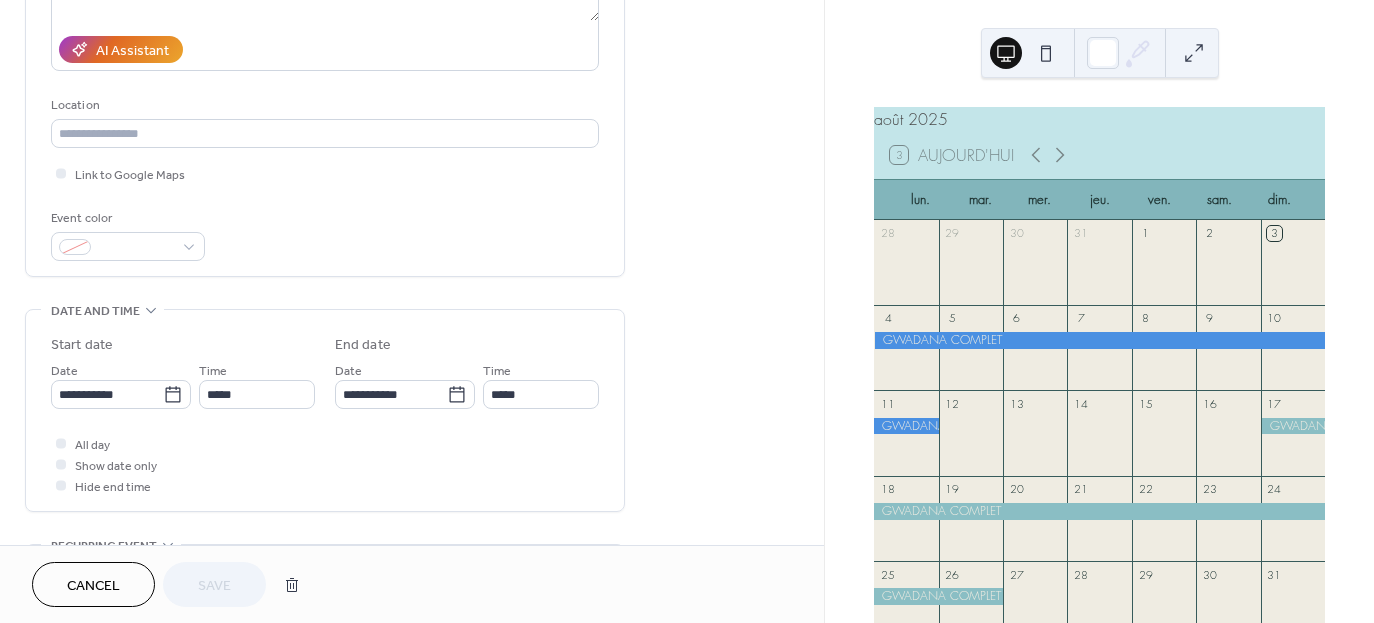 scroll, scrollTop: 266, scrollLeft: 0, axis: vertical 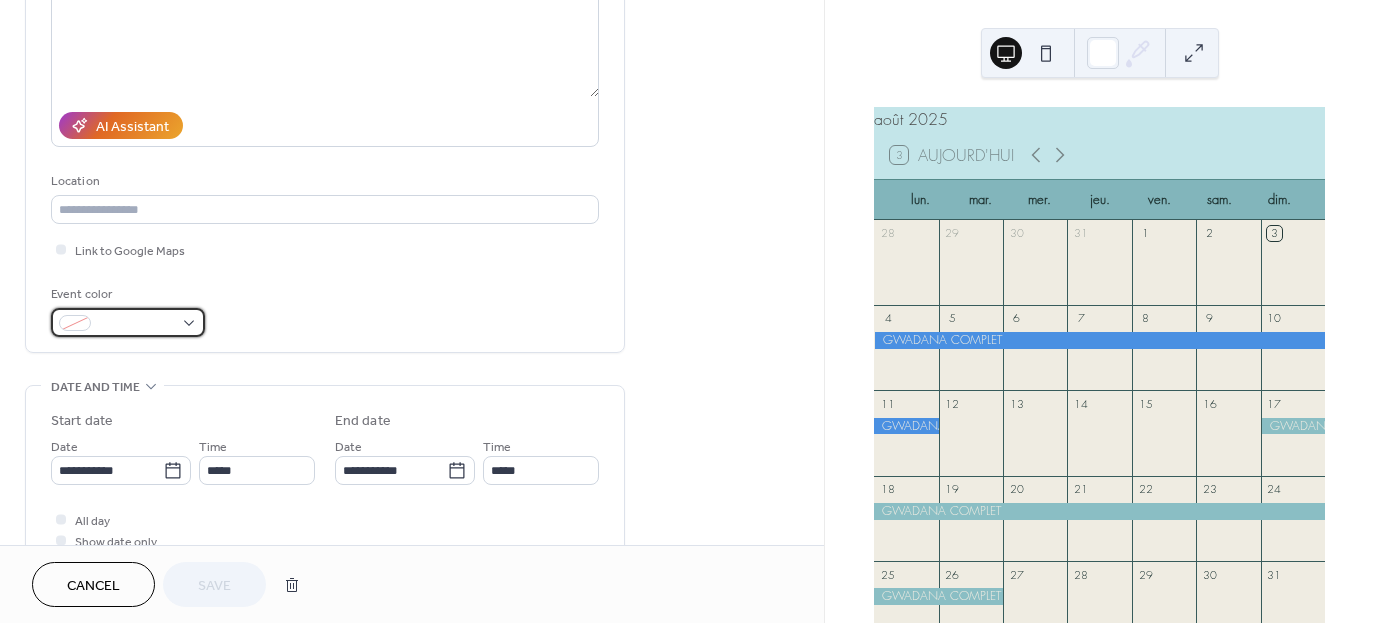 click at bounding box center [128, 322] 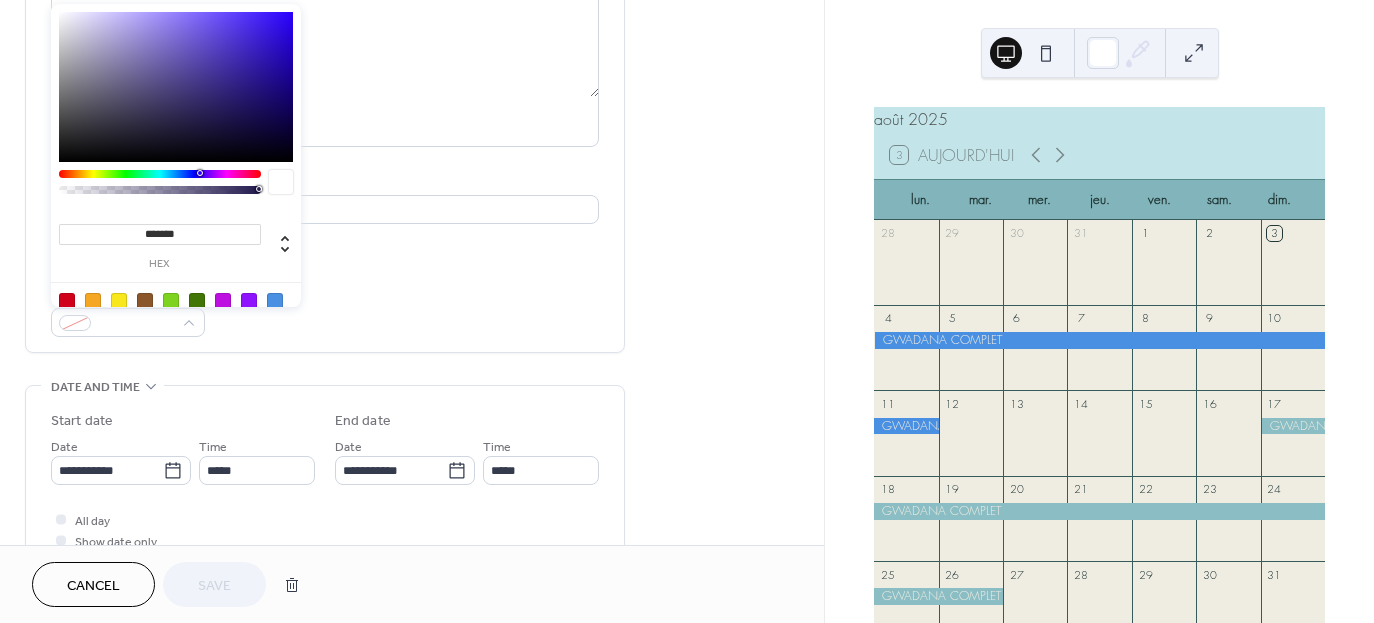 click at bounding box center [275, 301] 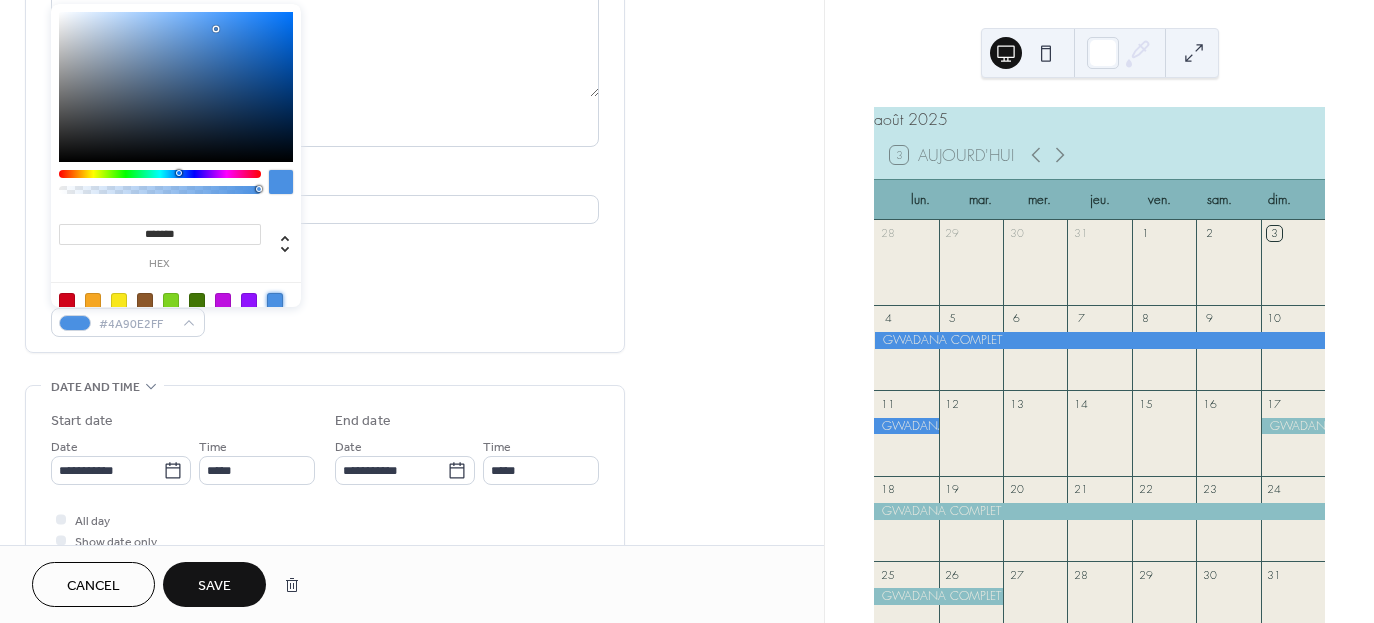 click on "Save" at bounding box center (214, 586) 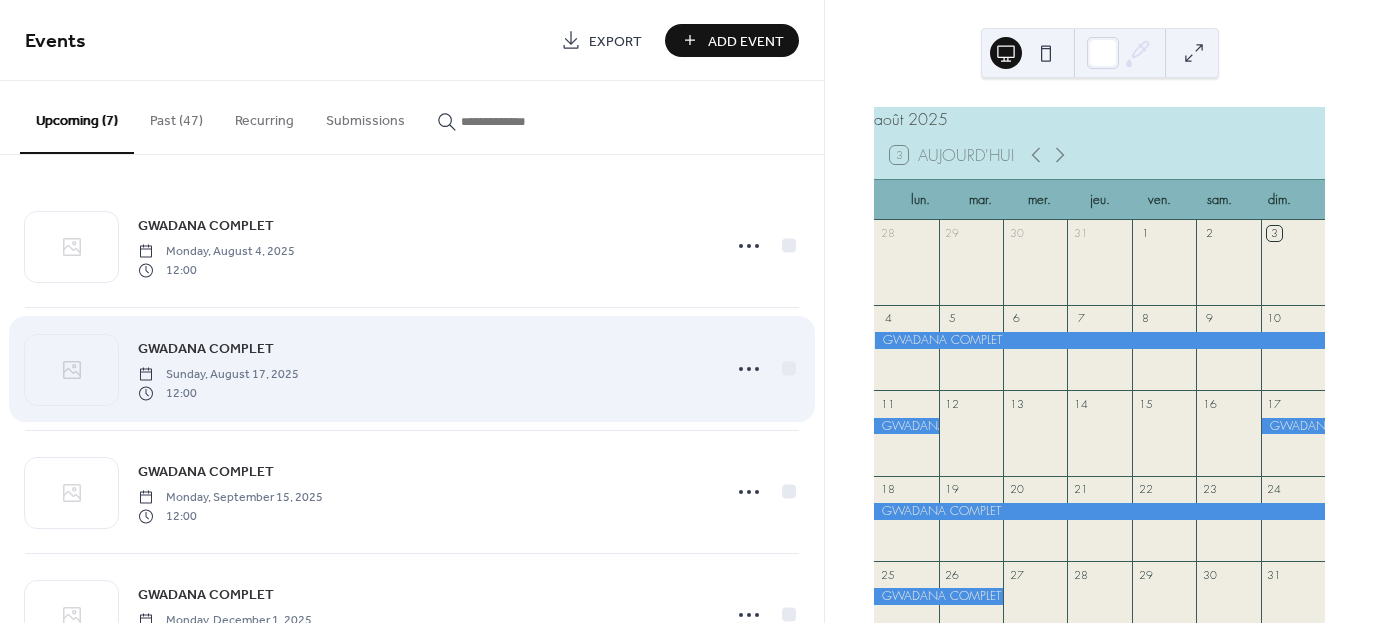 scroll, scrollTop: 266, scrollLeft: 0, axis: vertical 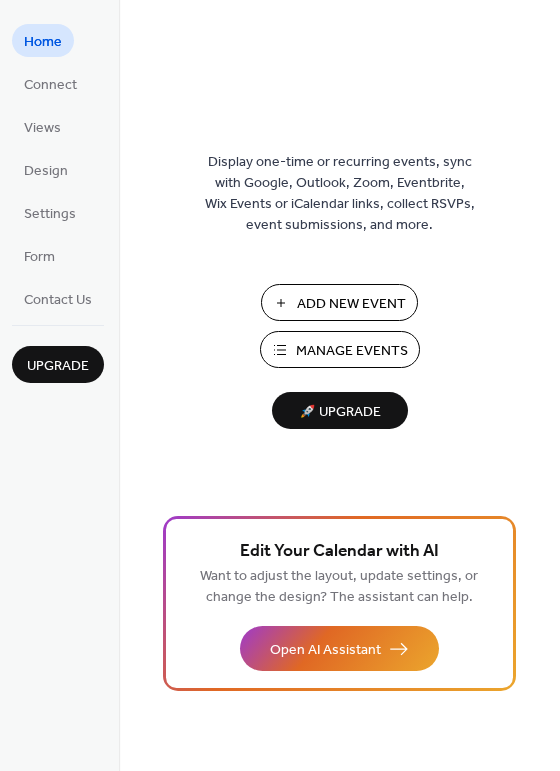 click on "Add New Event" at bounding box center [351, 304] 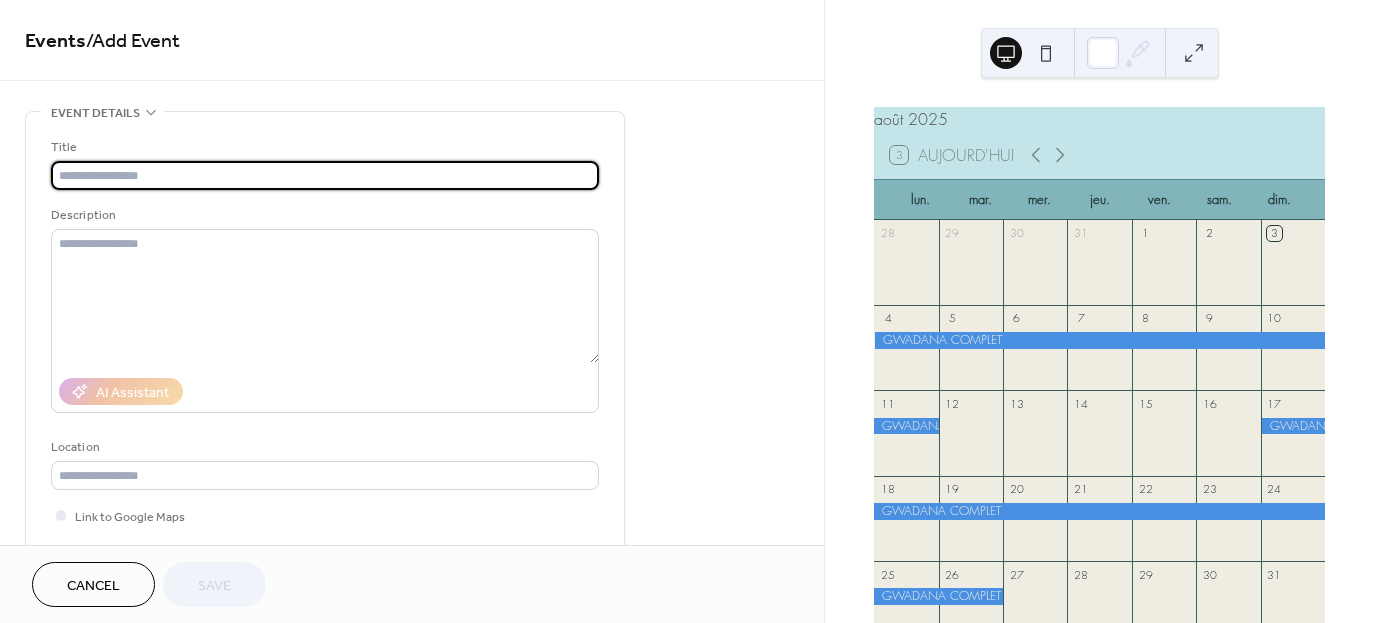 scroll, scrollTop: 0, scrollLeft: 0, axis: both 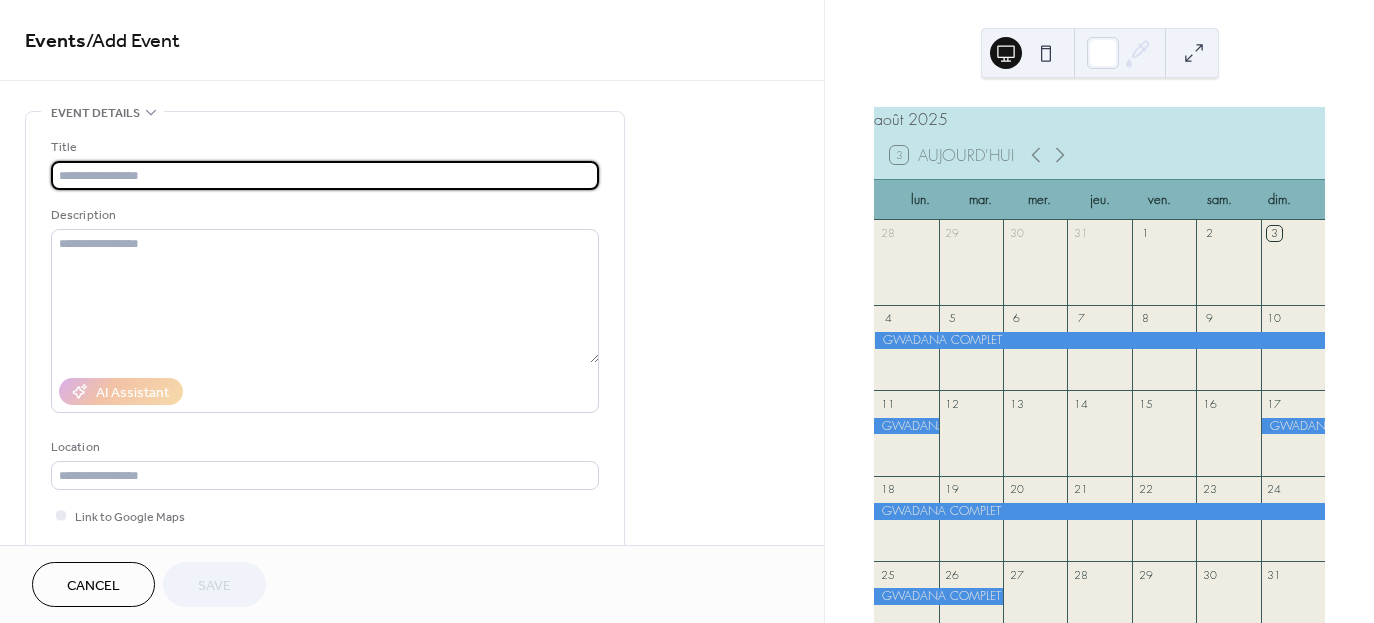 click at bounding box center [325, 175] 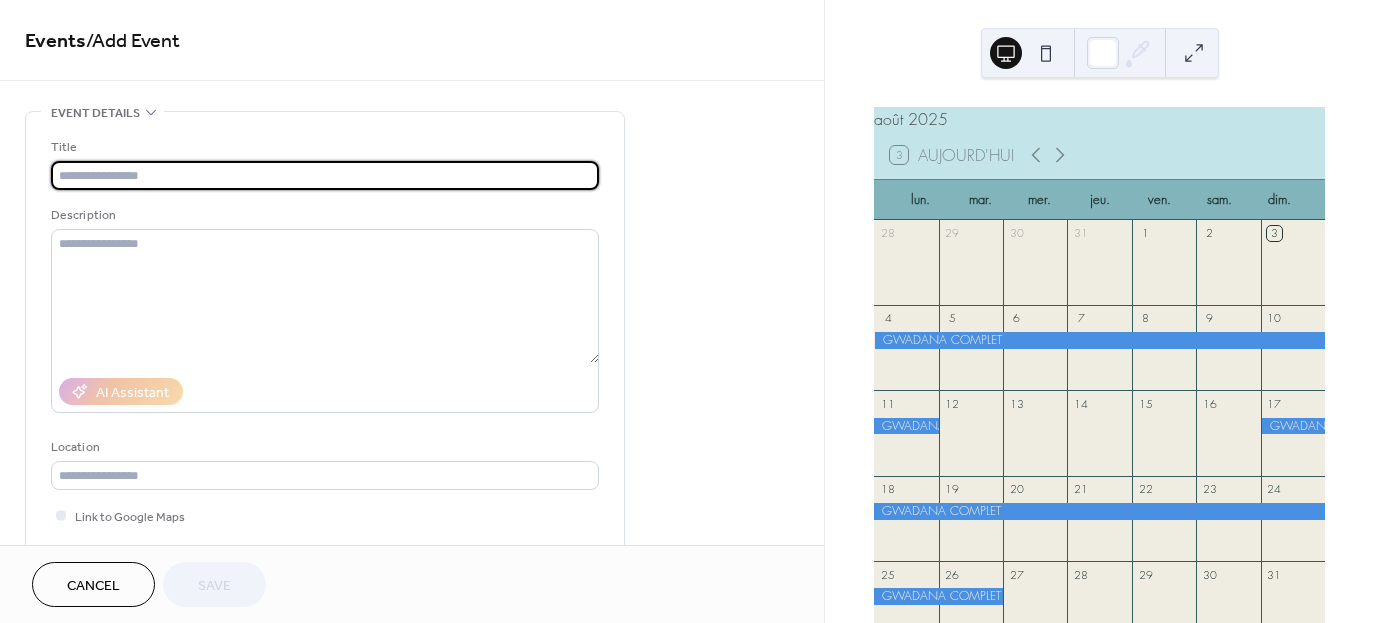 type on "**********" 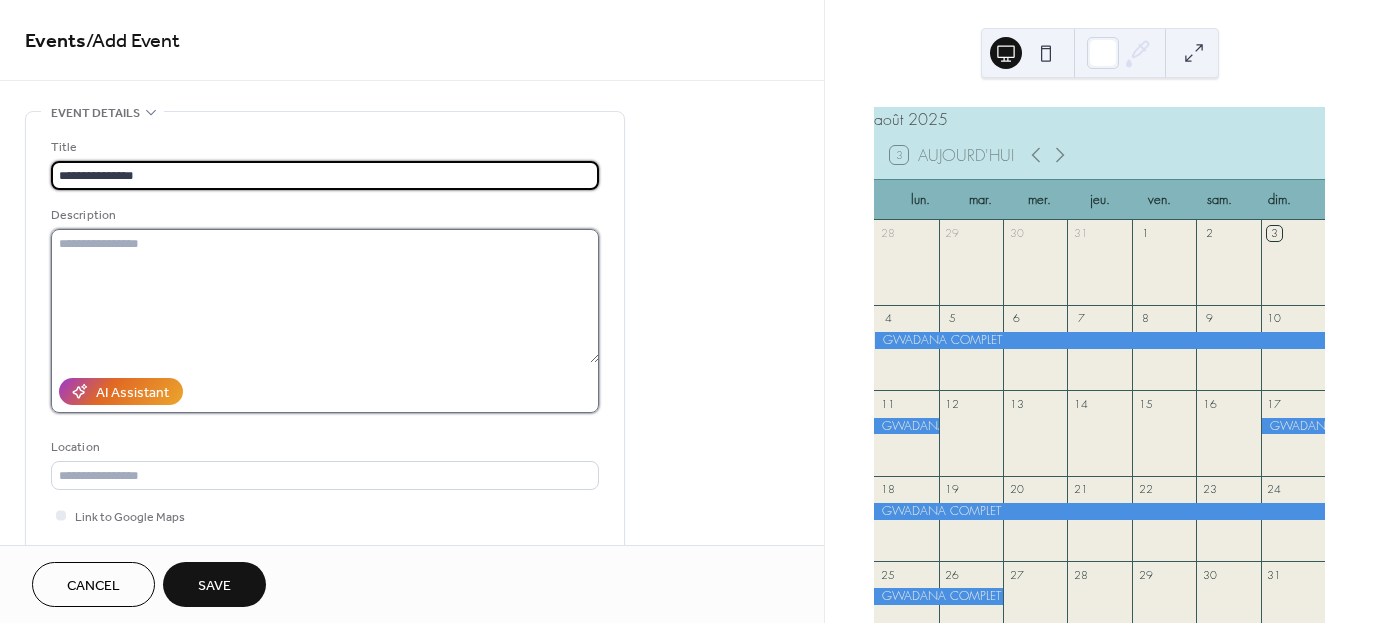 click at bounding box center [325, 296] 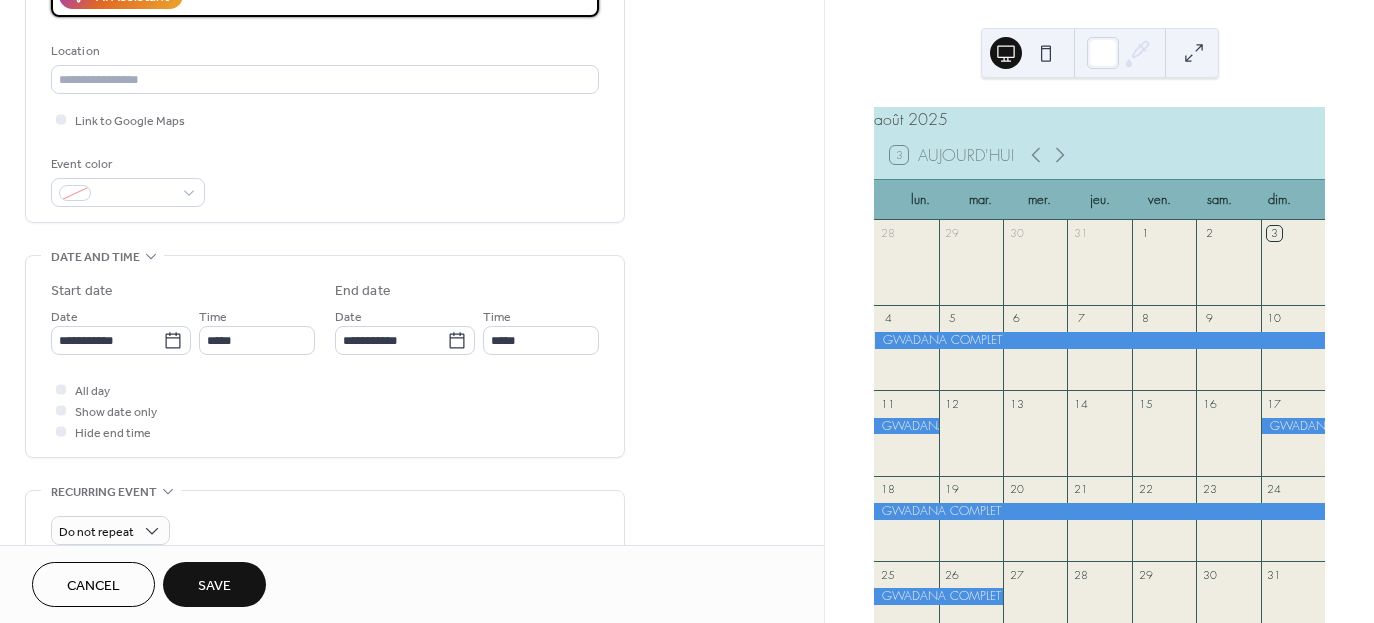 scroll, scrollTop: 400, scrollLeft: 0, axis: vertical 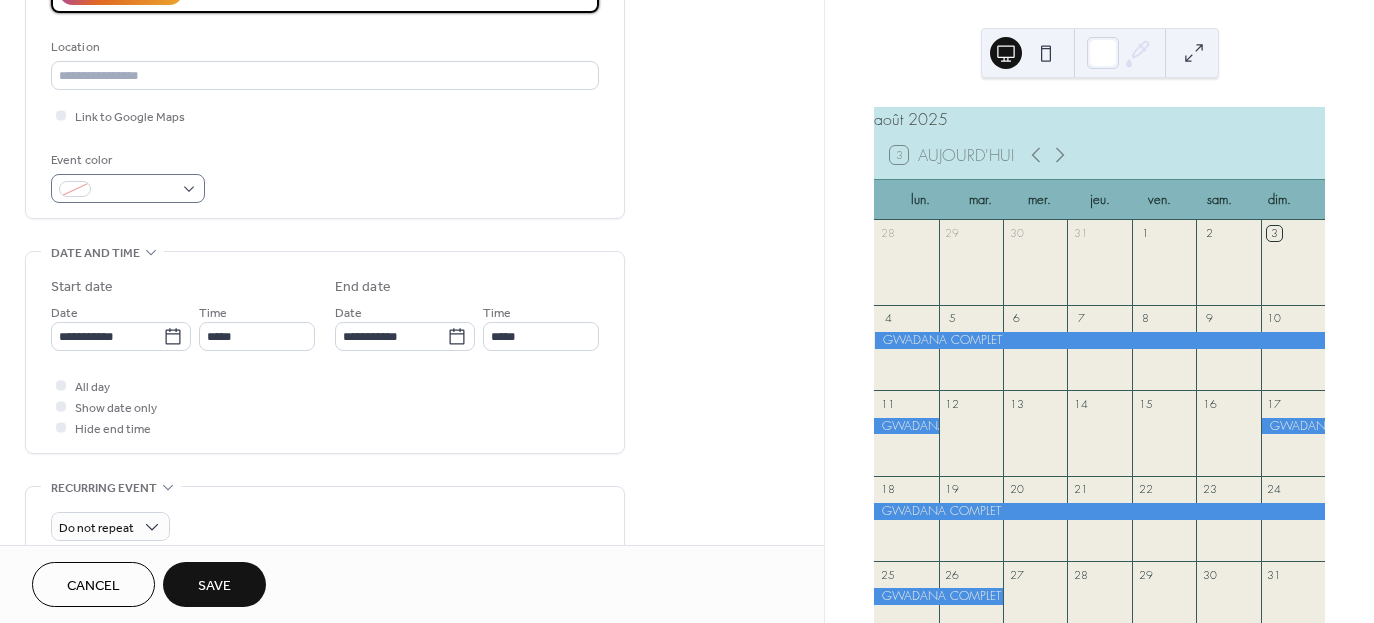 type on "*******" 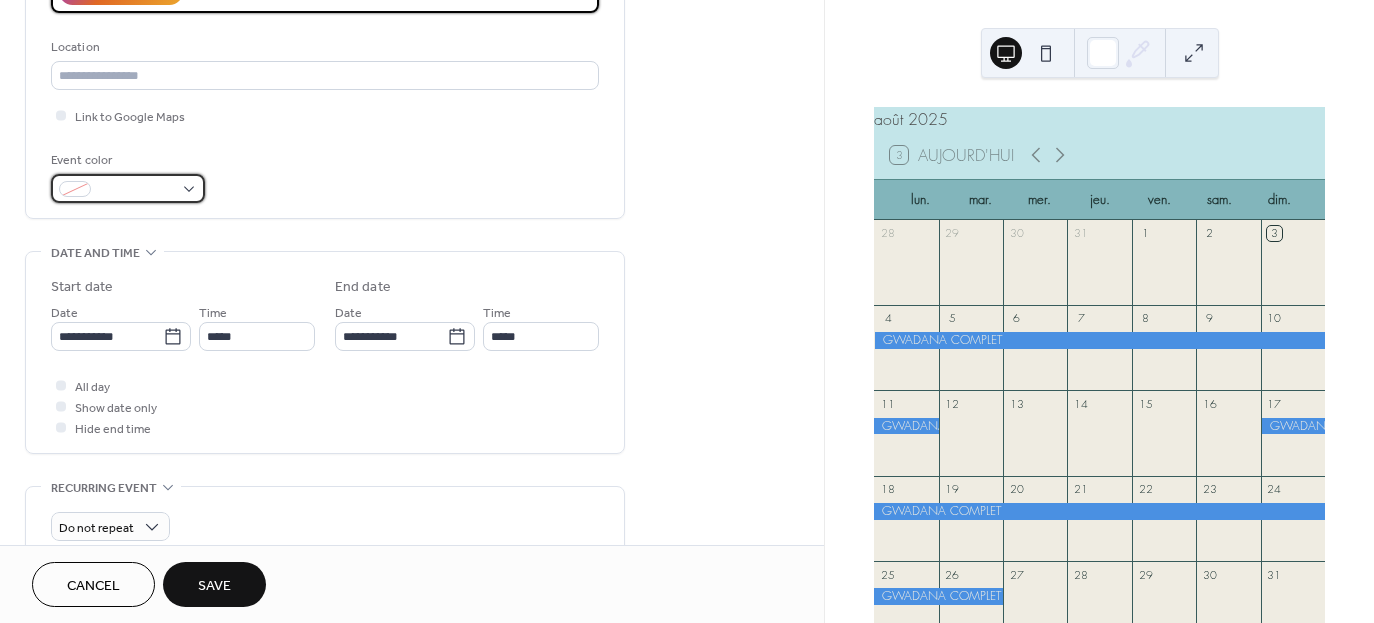 click at bounding box center (128, 188) 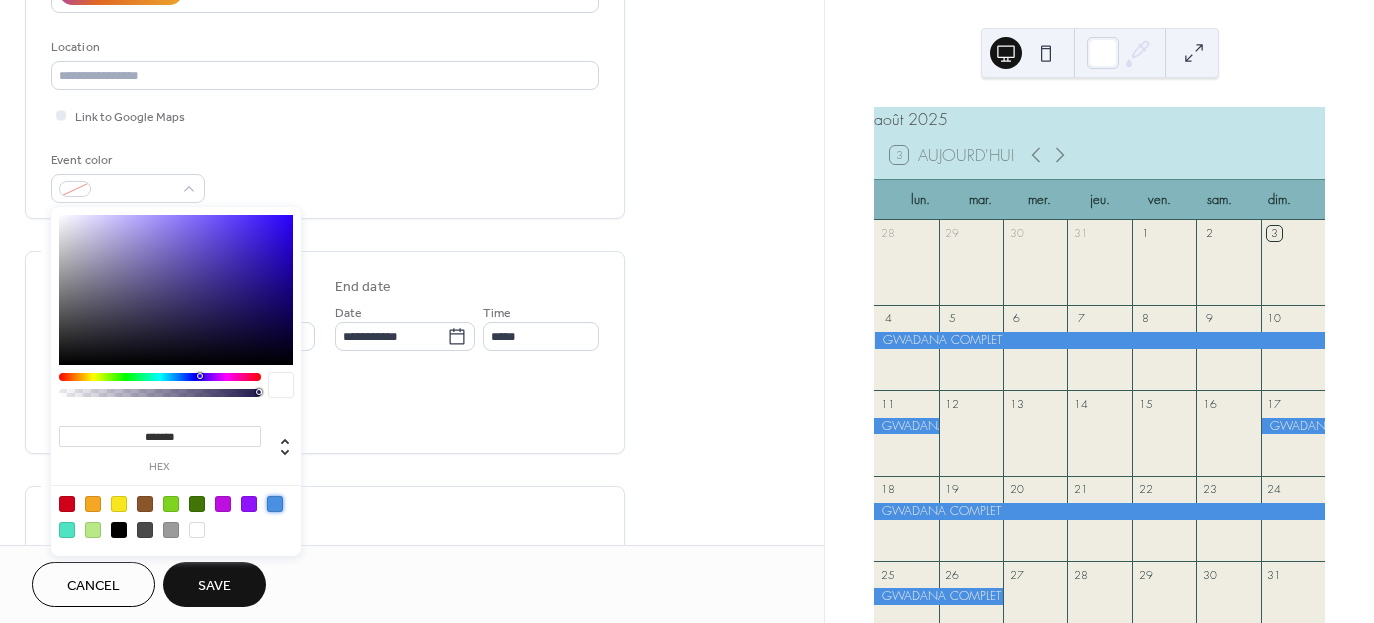 click at bounding box center (275, 504) 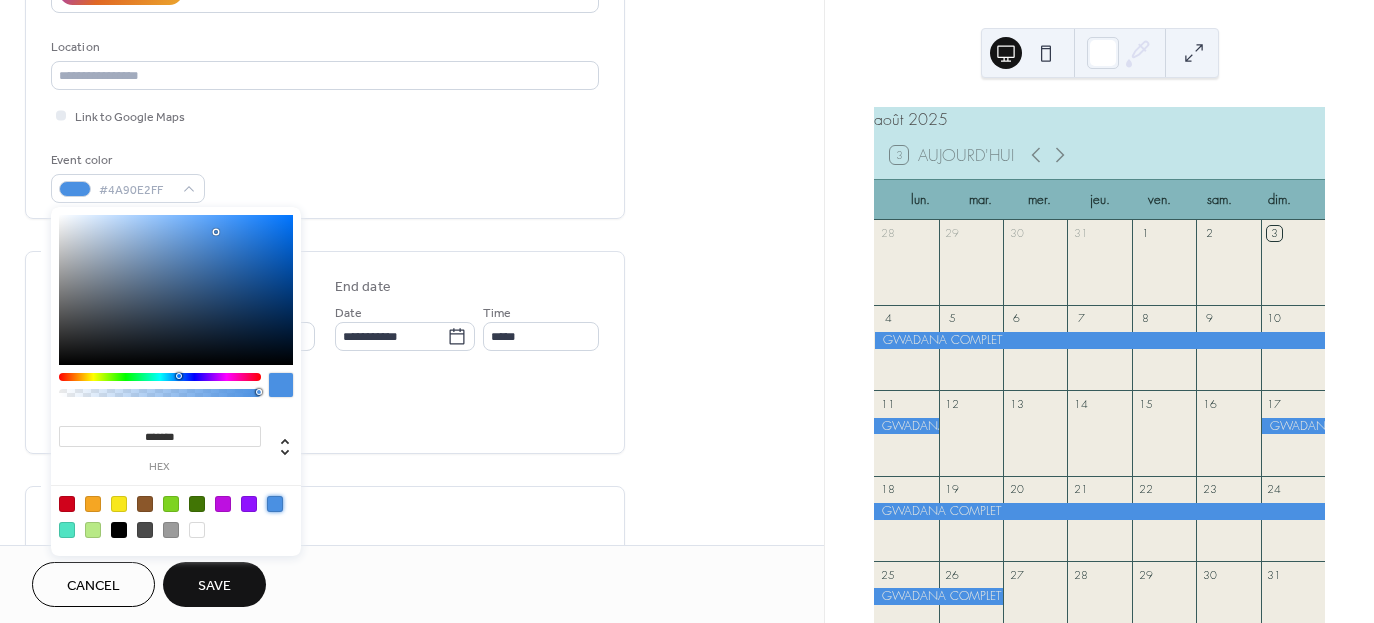 click on "**********" at bounding box center [325, 310] 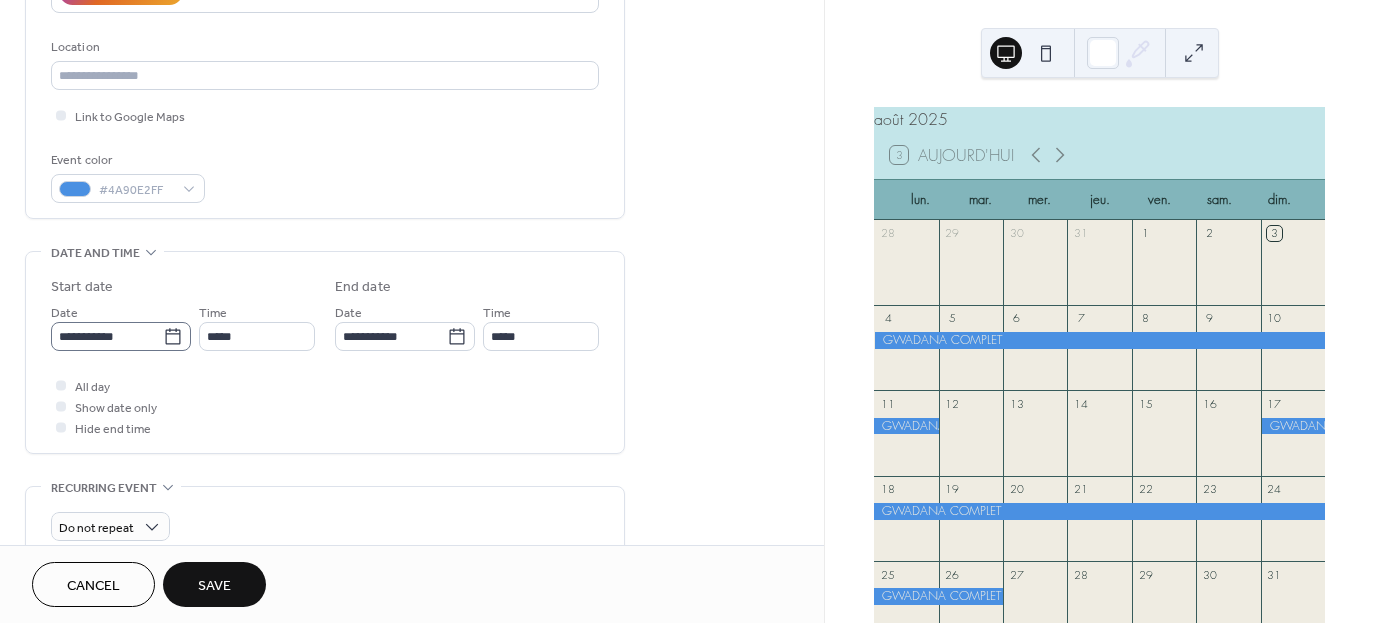 click 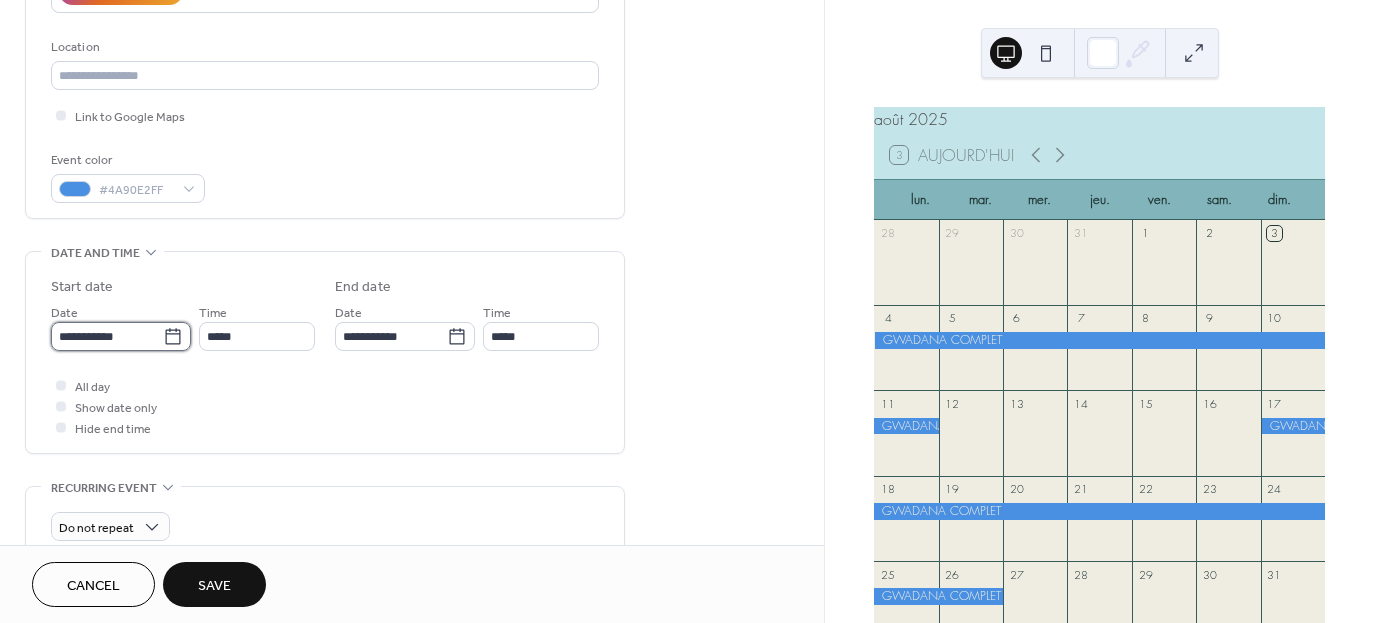 click on "**********" at bounding box center (107, 336) 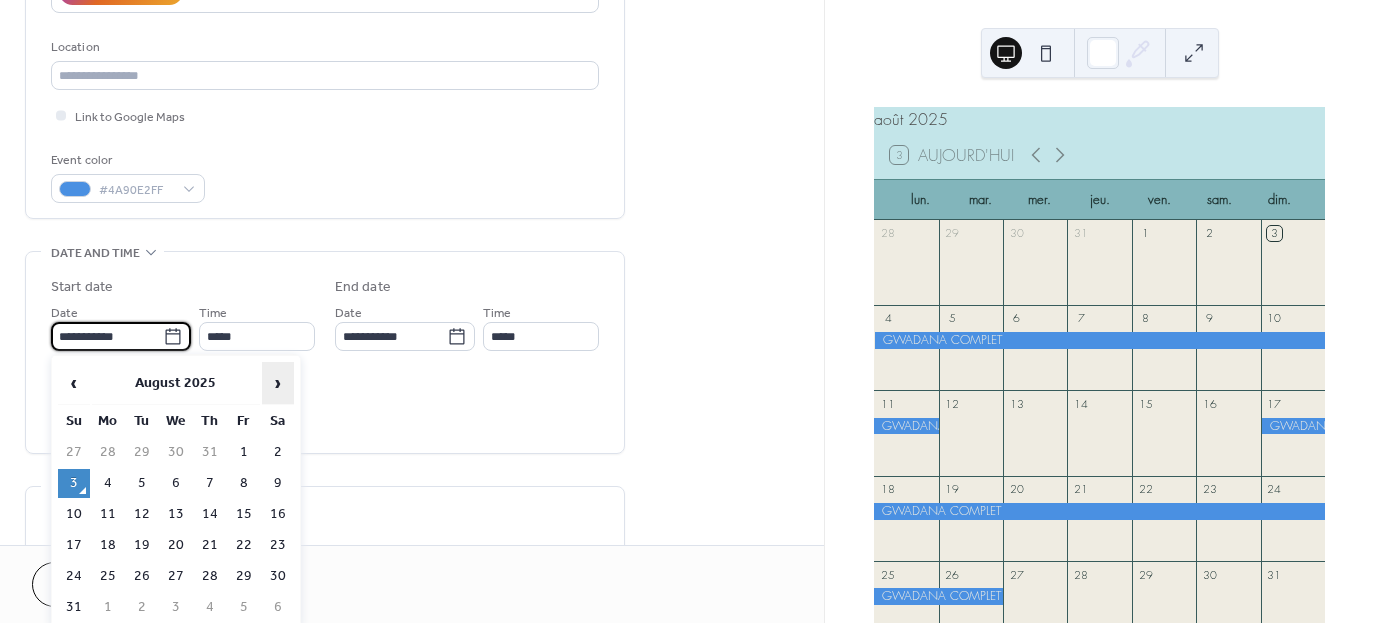click on "›" at bounding box center [278, 383] 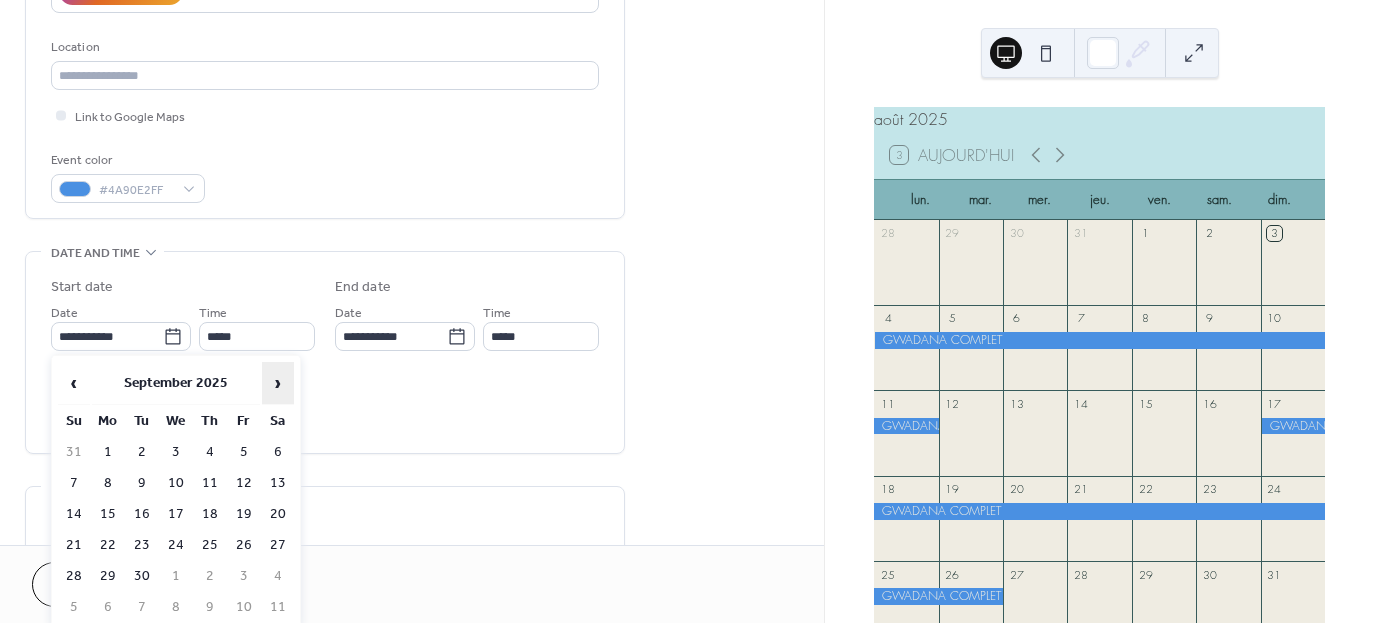 click on "›" at bounding box center [278, 383] 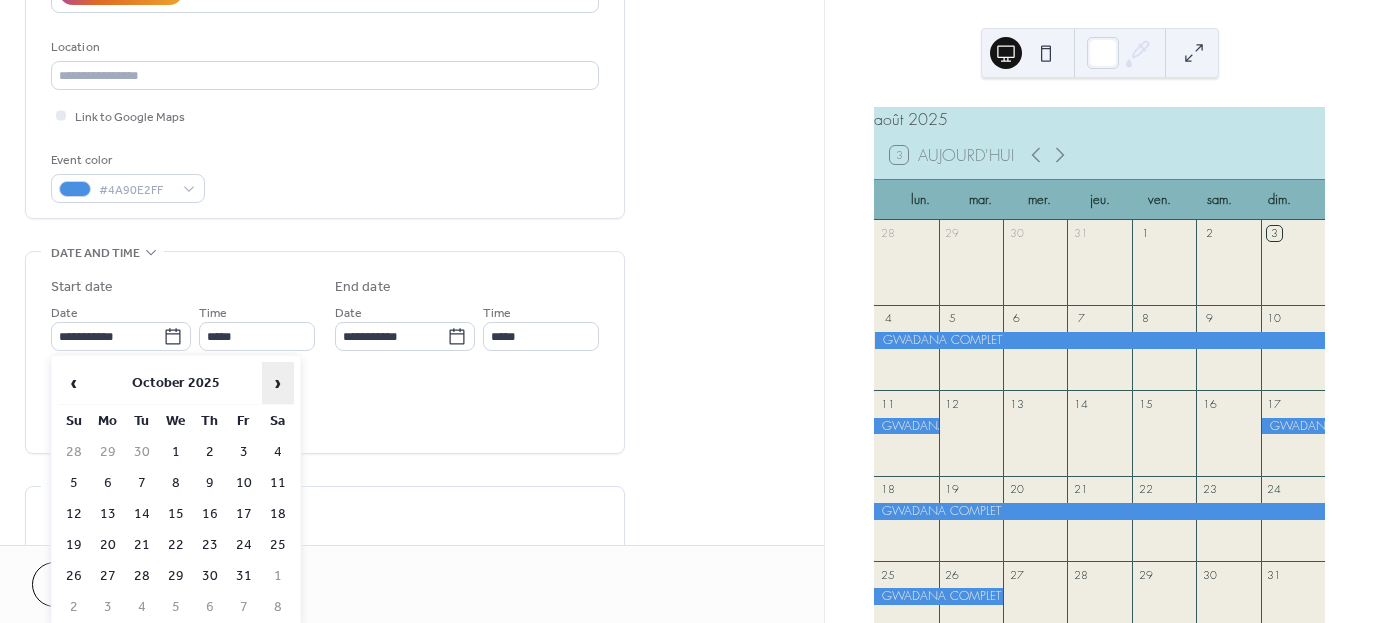 click on "›" at bounding box center [278, 383] 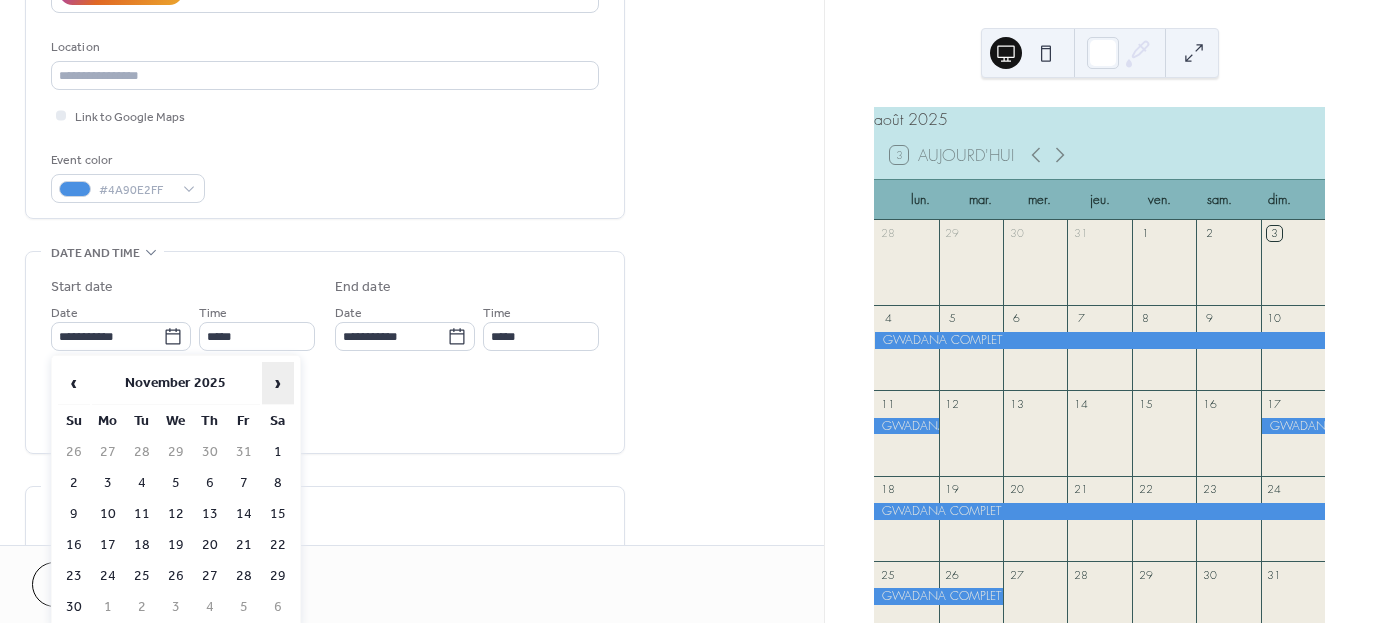 click on "›" at bounding box center (278, 383) 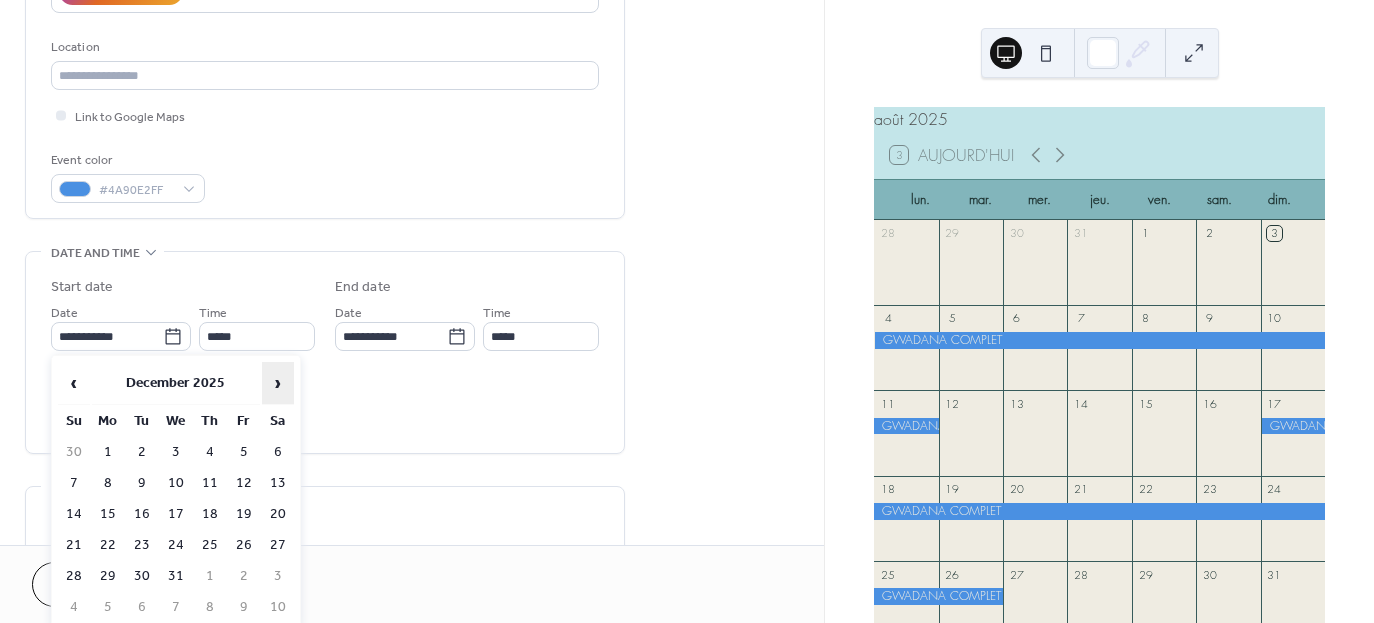 click on "›" at bounding box center [278, 383] 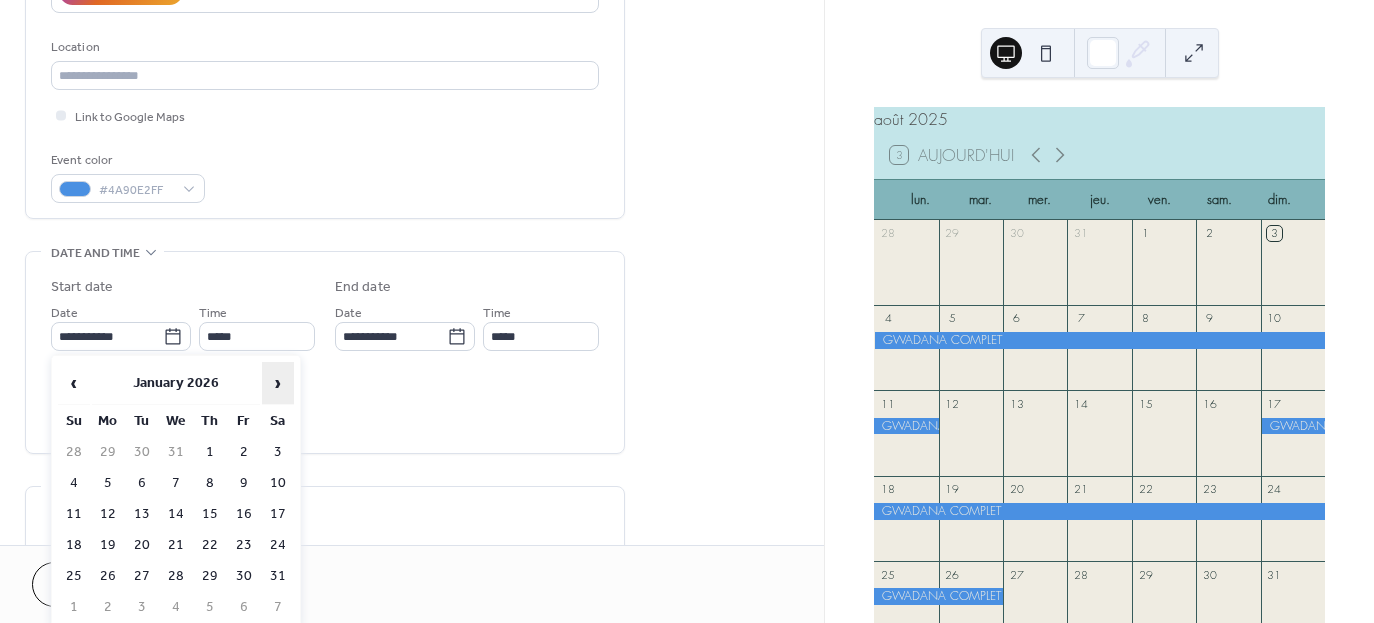 click on "›" at bounding box center [278, 383] 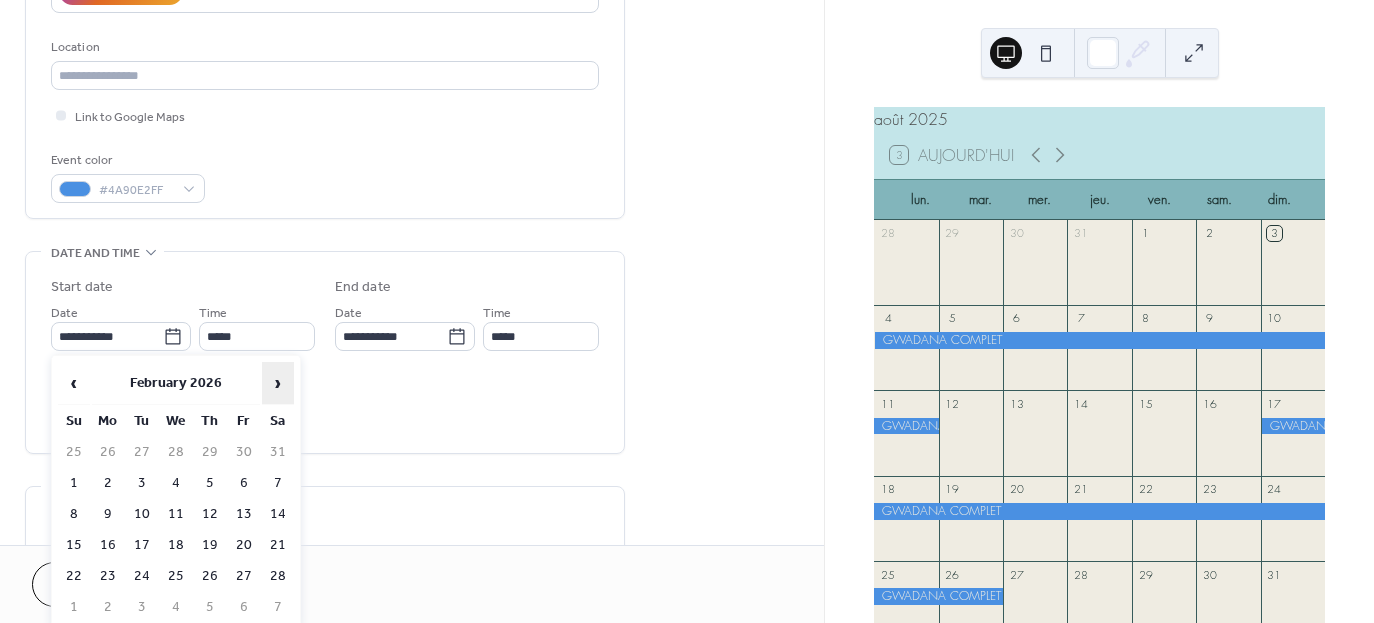 click on "›" at bounding box center [278, 383] 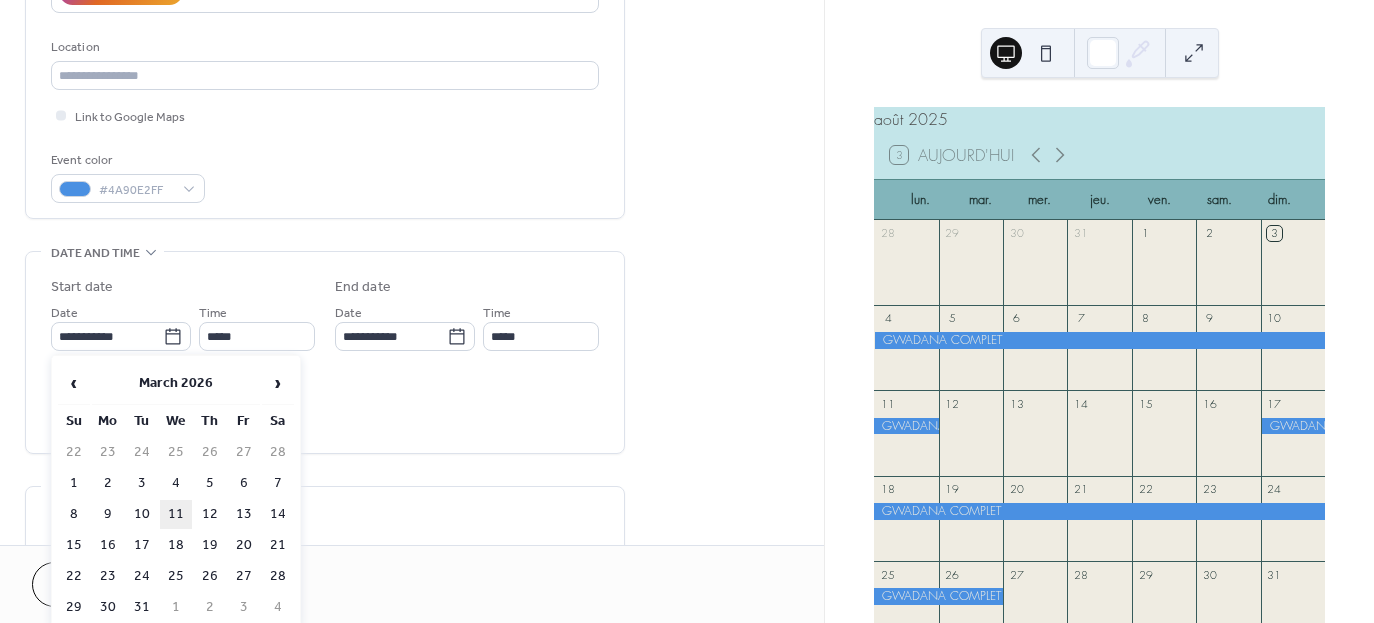 click on "11" at bounding box center (176, 514) 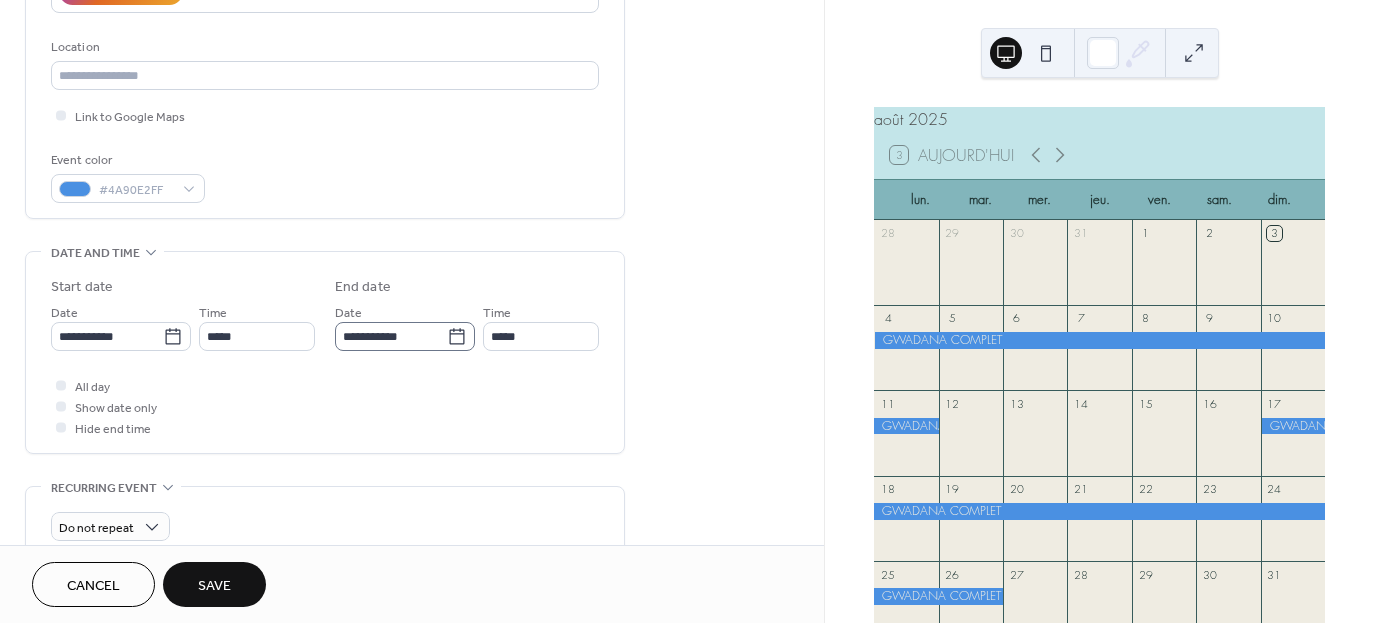 click 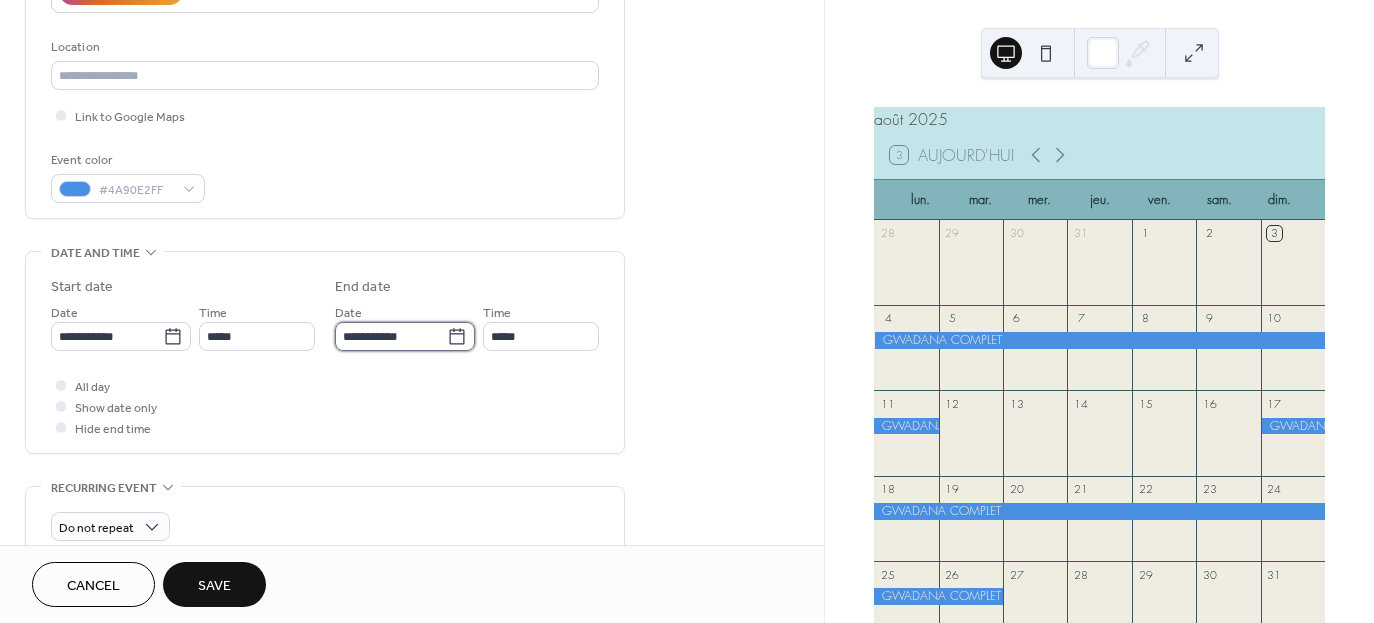 click on "**********" at bounding box center [391, 336] 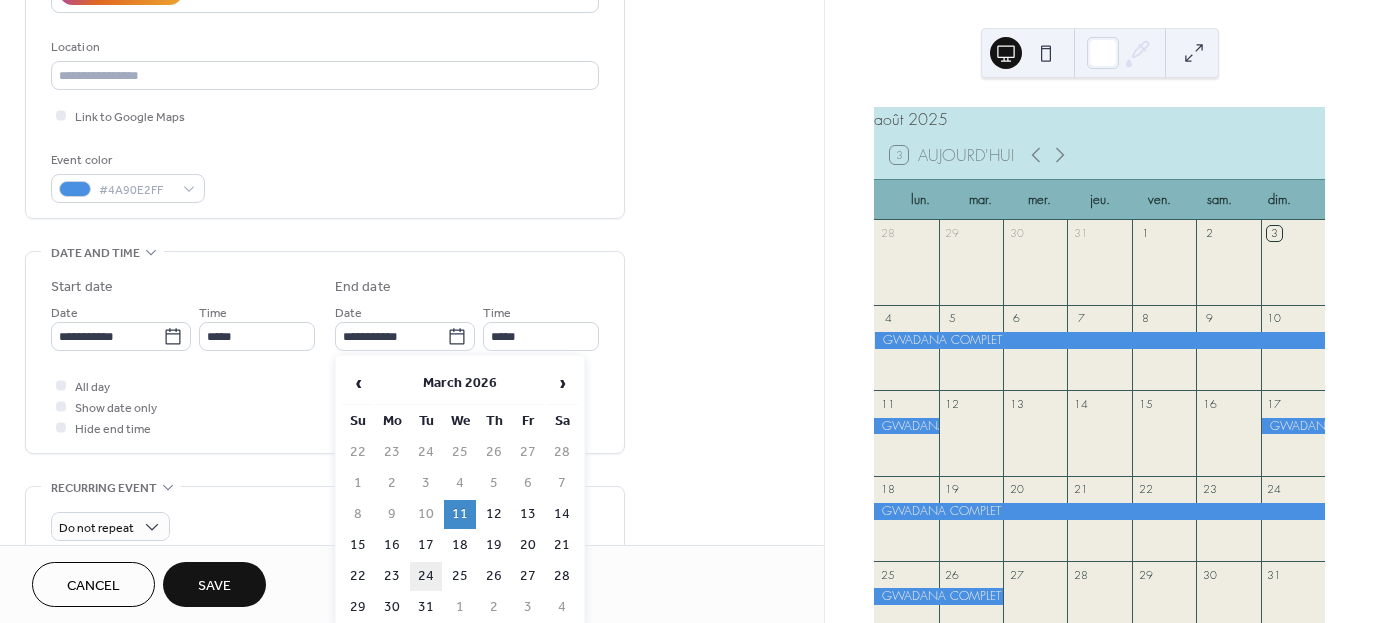 click on "24" at bounding box center [426, 576] 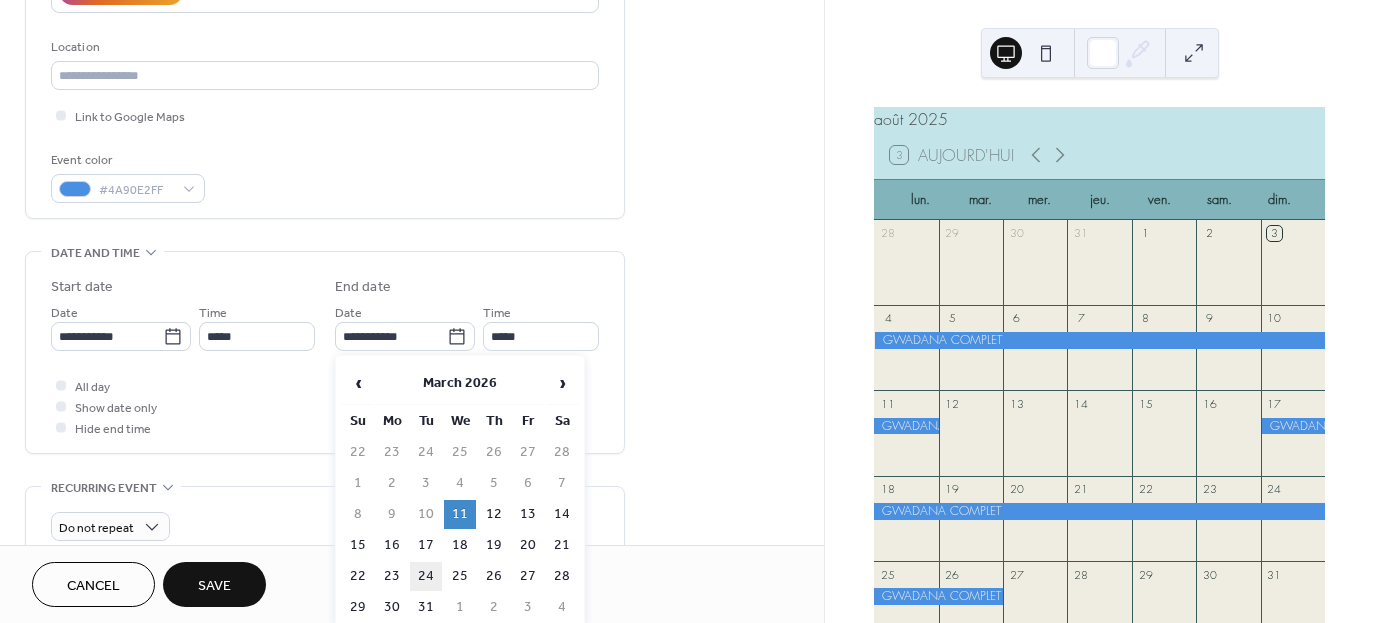 type on "**********" 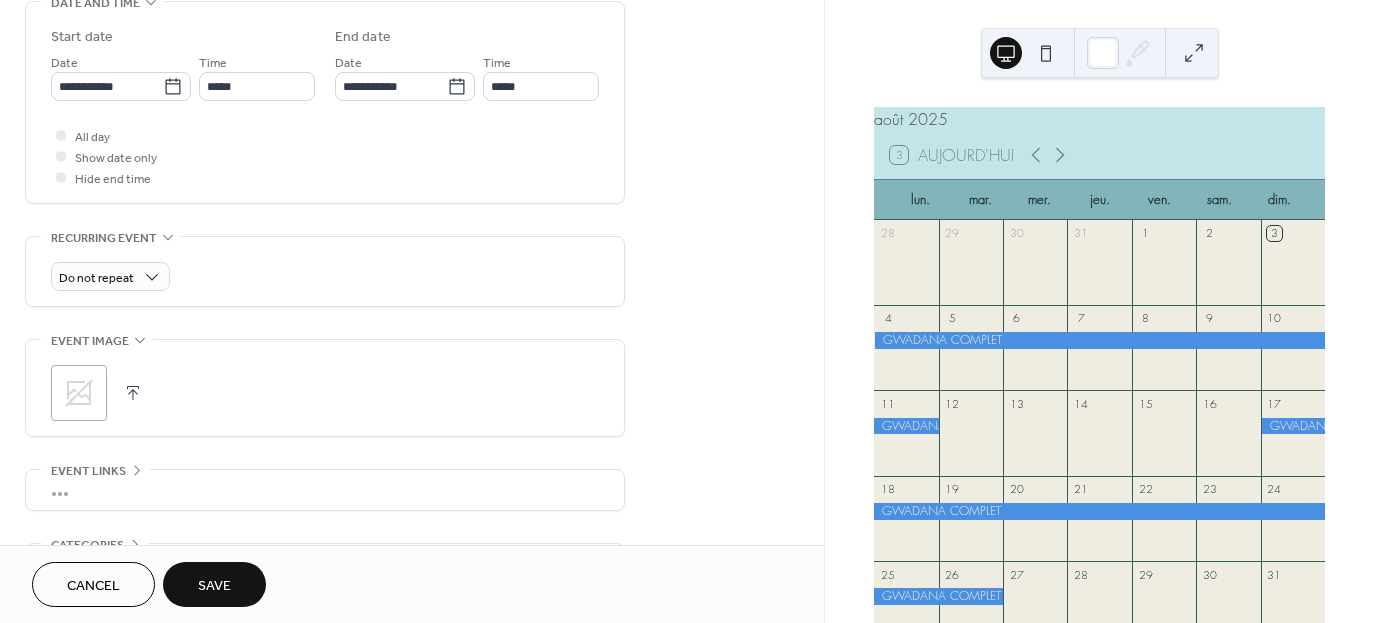 scroll, scrollTop: 666, scrollLeft: 0, axis: vertical 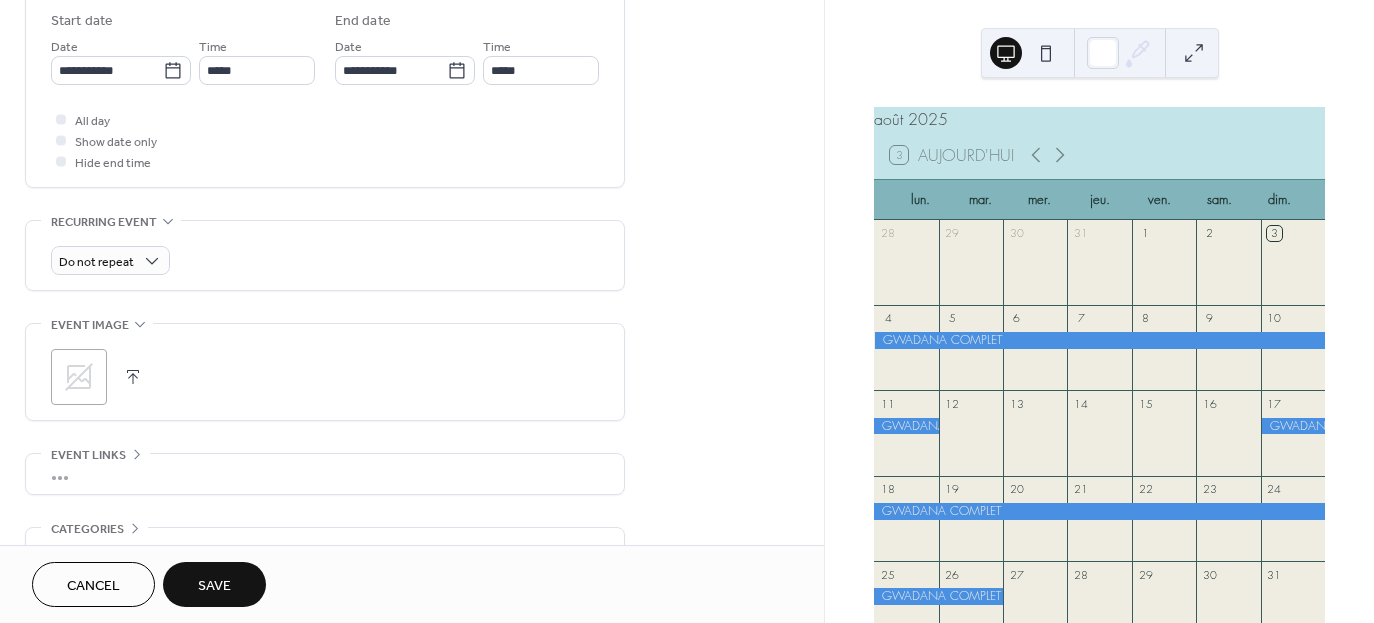 click on "Save" at bounding box center (214, 586) 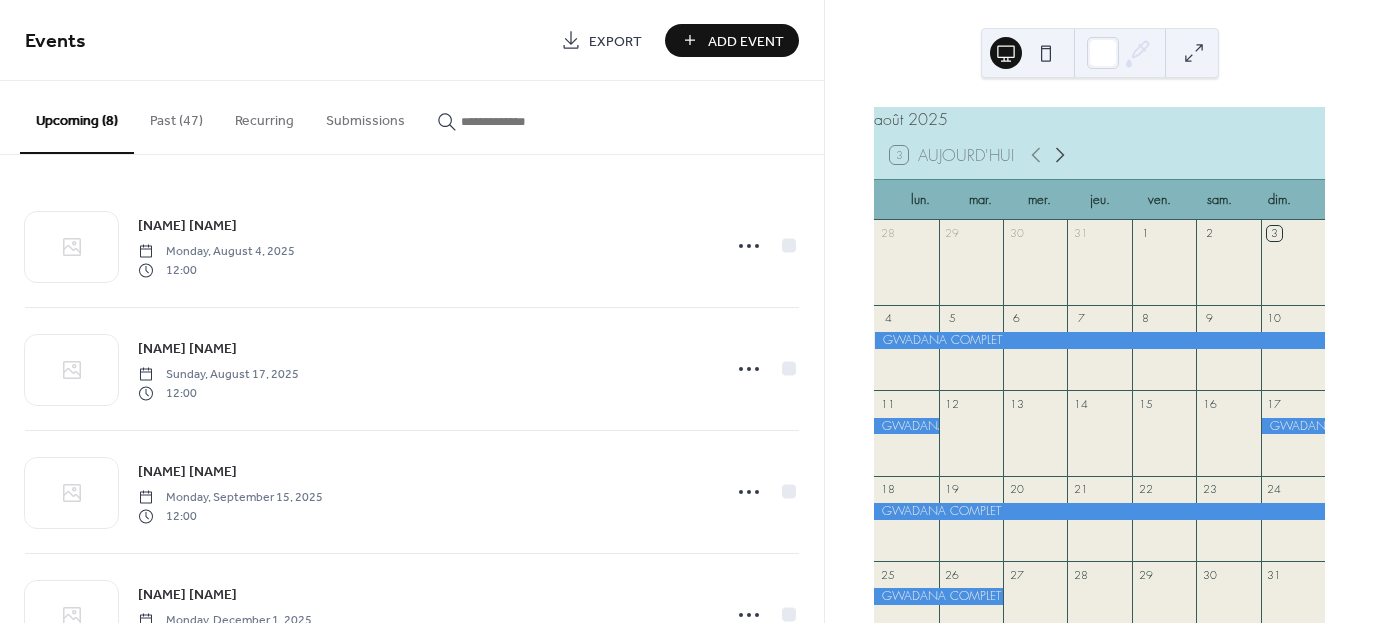 click 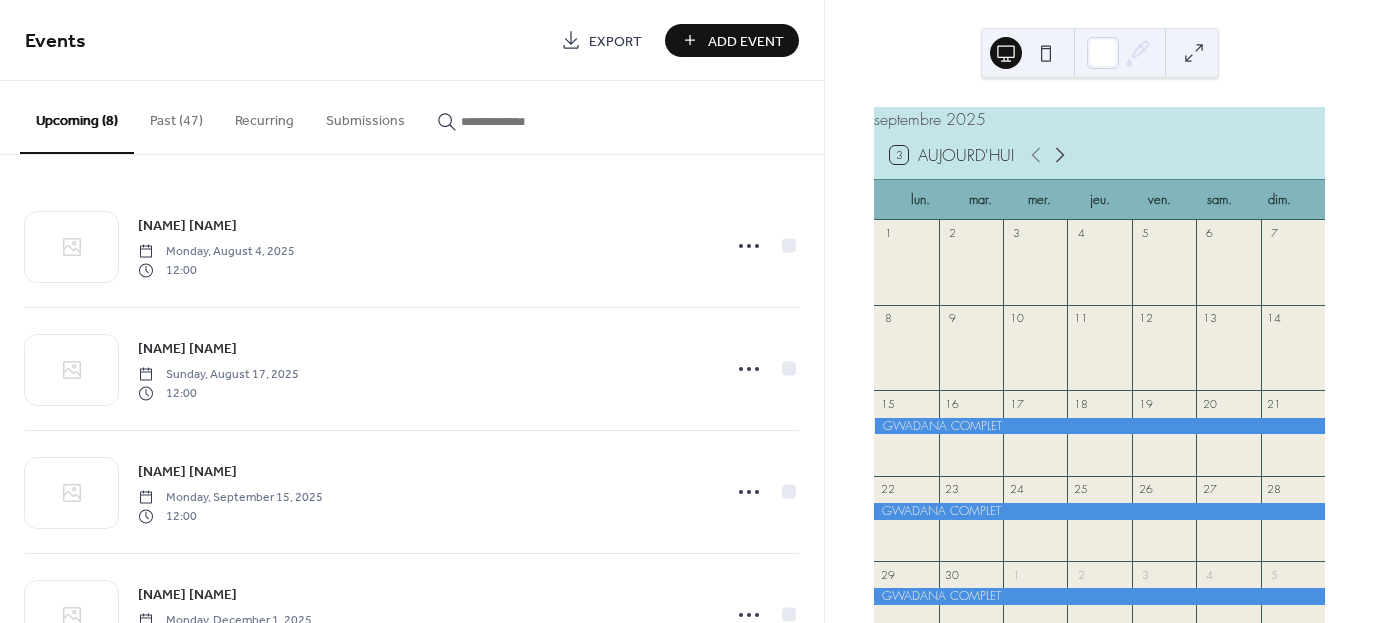 click 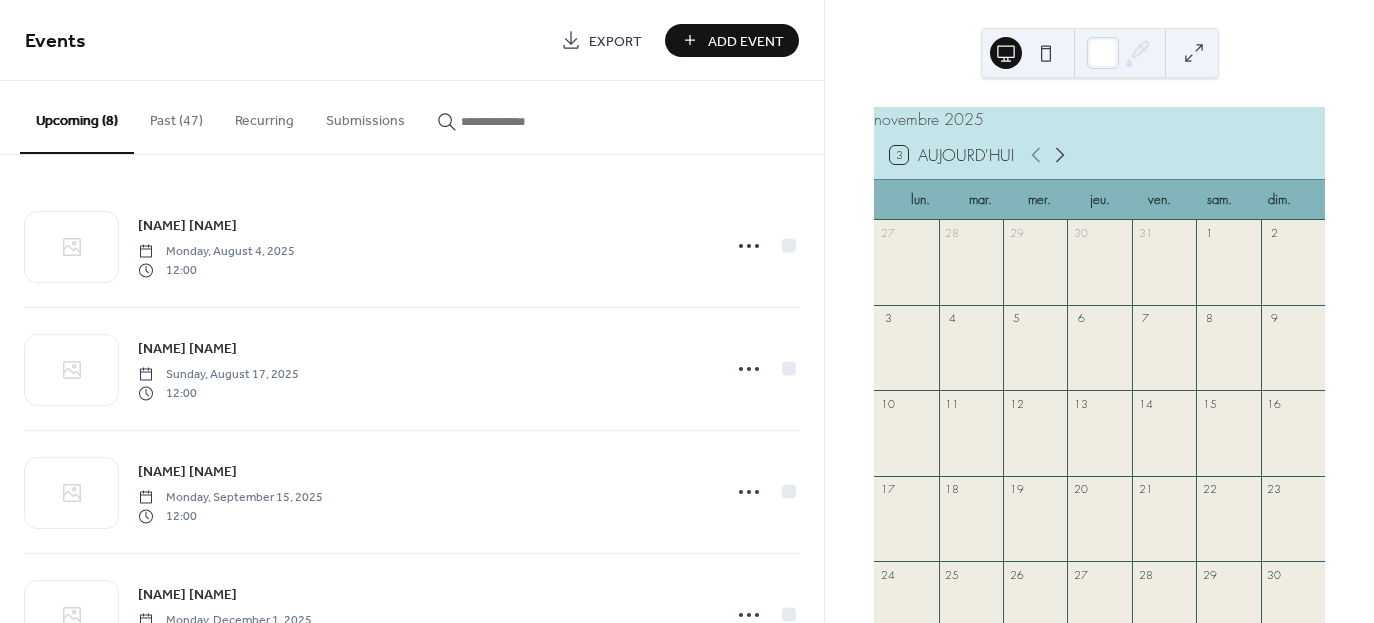 click 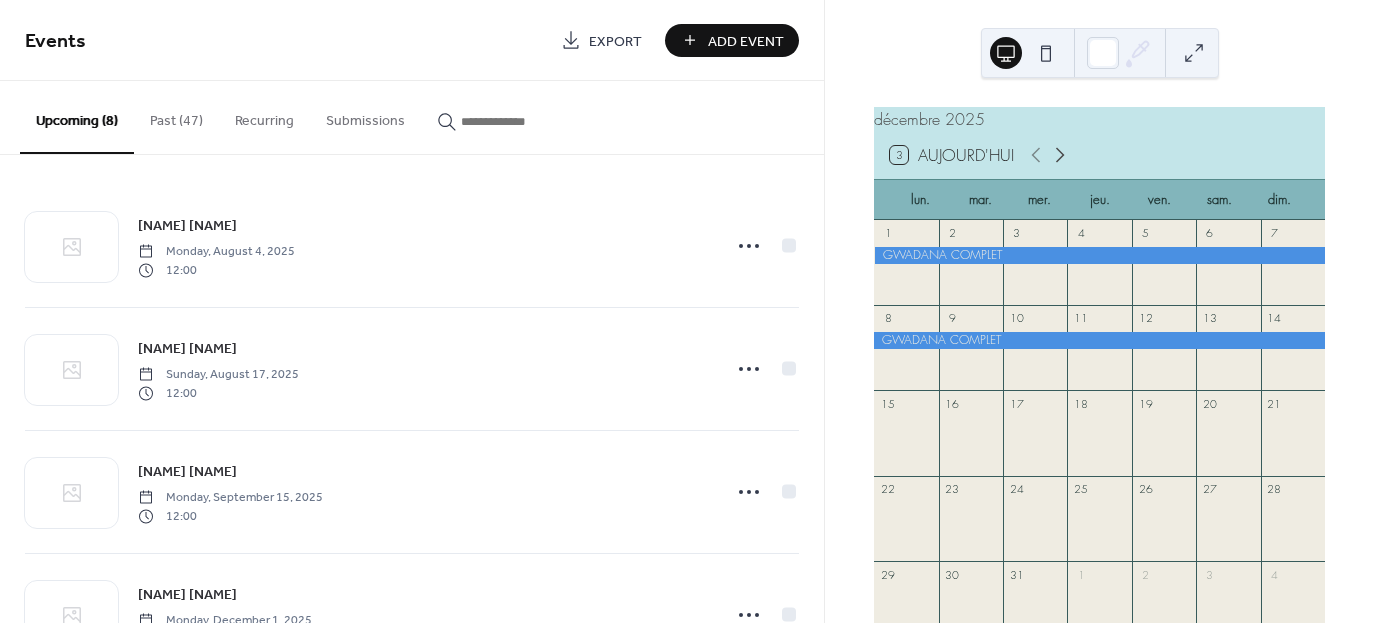 click 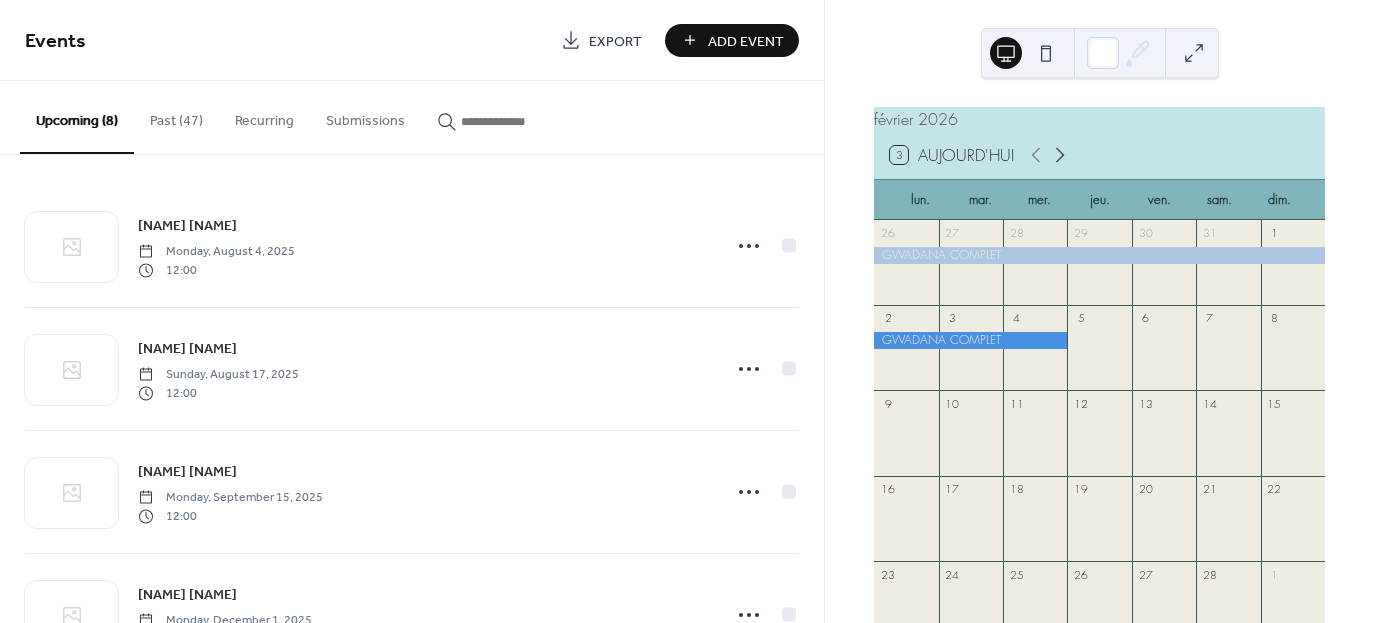 click 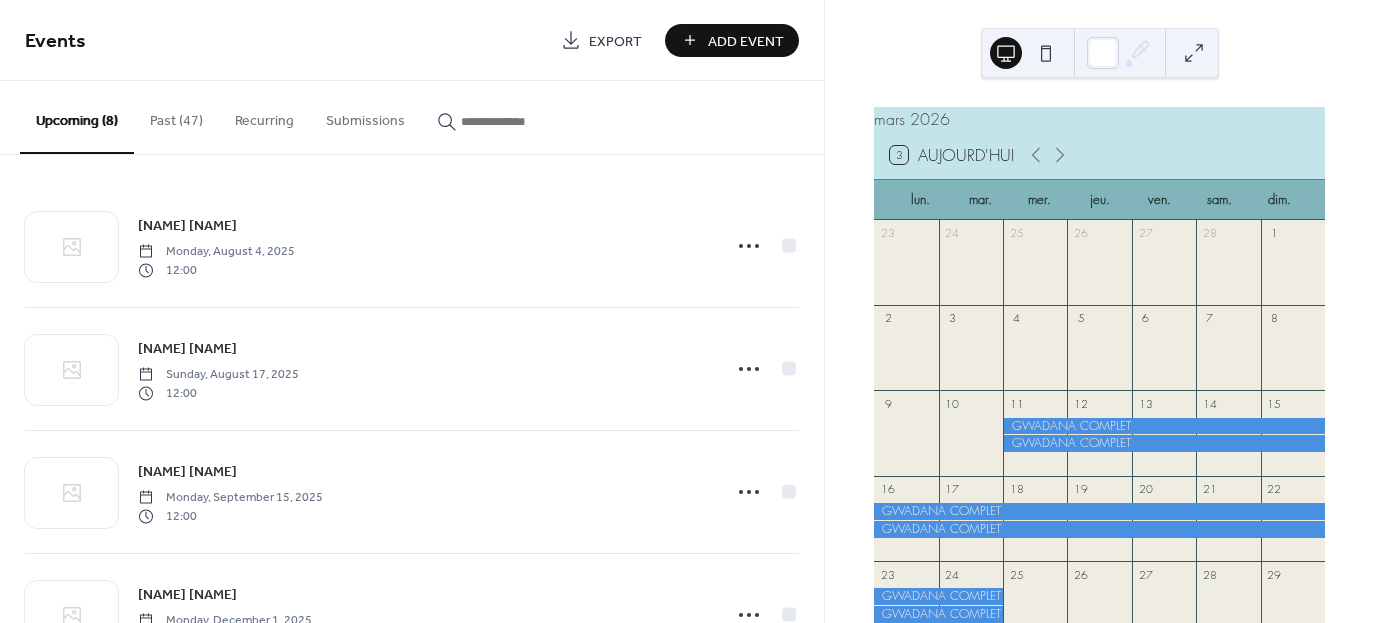 click on "[NUMBER] [DAY_NAME]" at bounding box center (1099, 155) 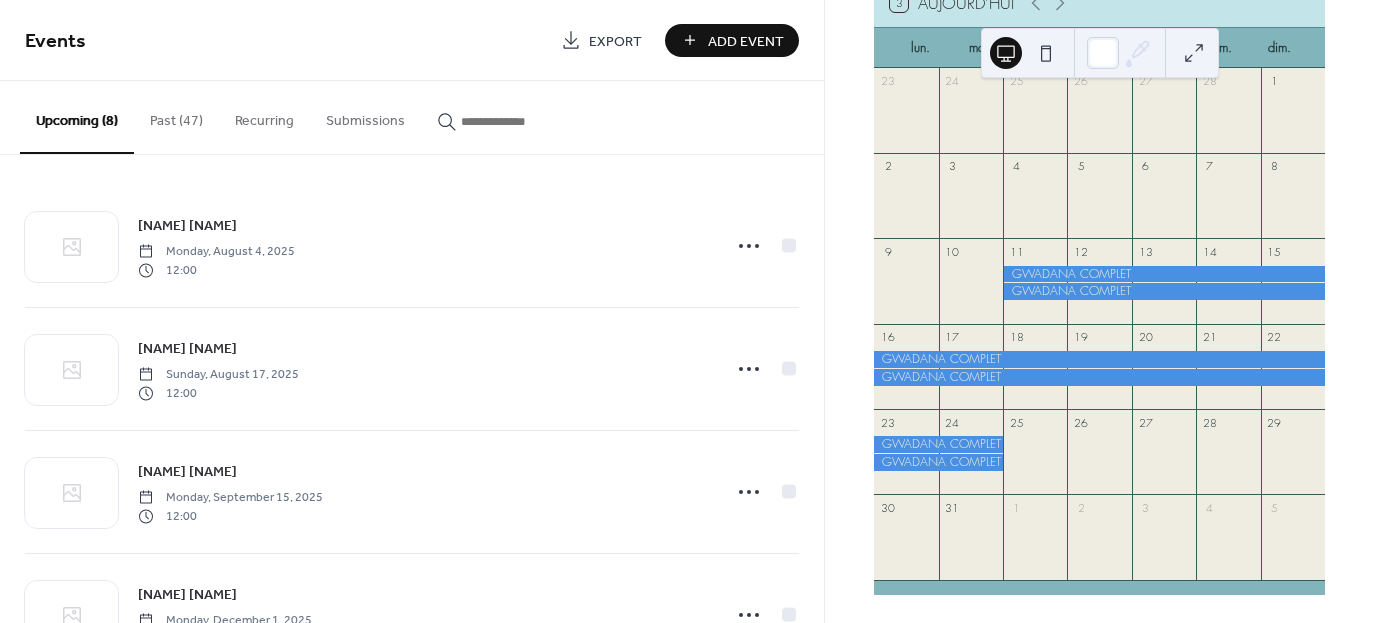 scroll, scrollTop: 168, scrollLeft: 0, axis: vertical 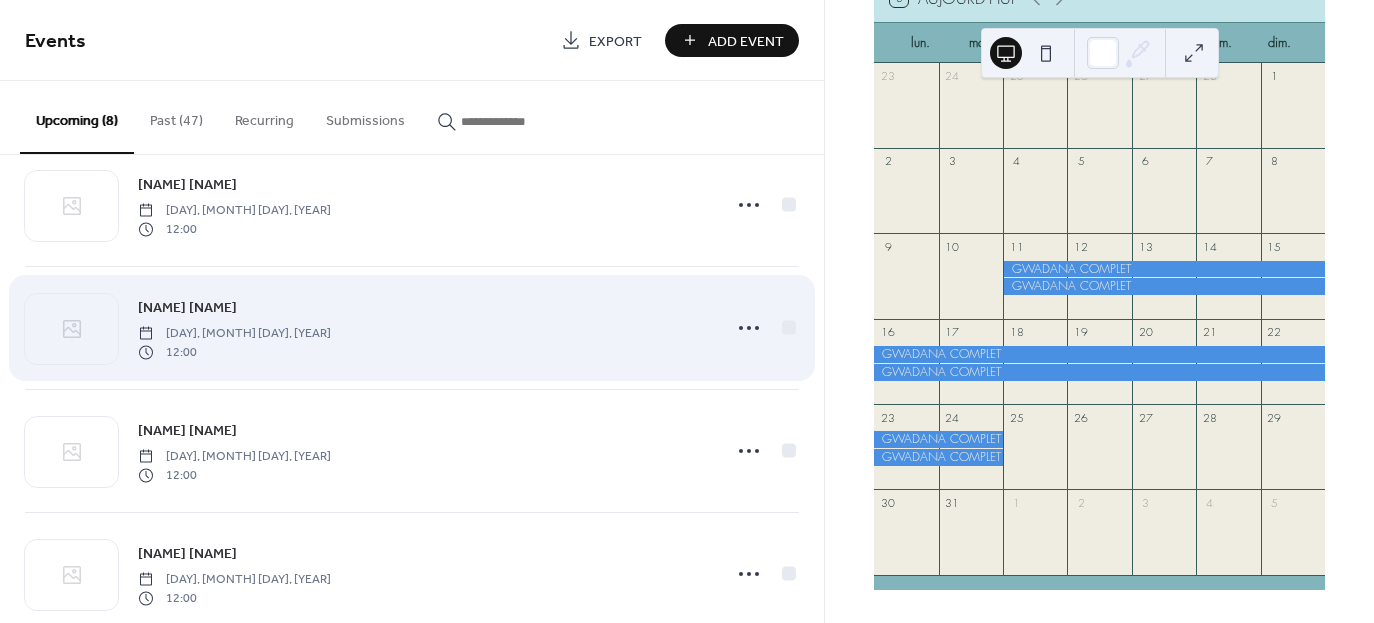 click on "[NAME] [NAME] [DAY], [MONTH] [DAY], [YEAR] [TIME]" at bounding box center (423, 328) 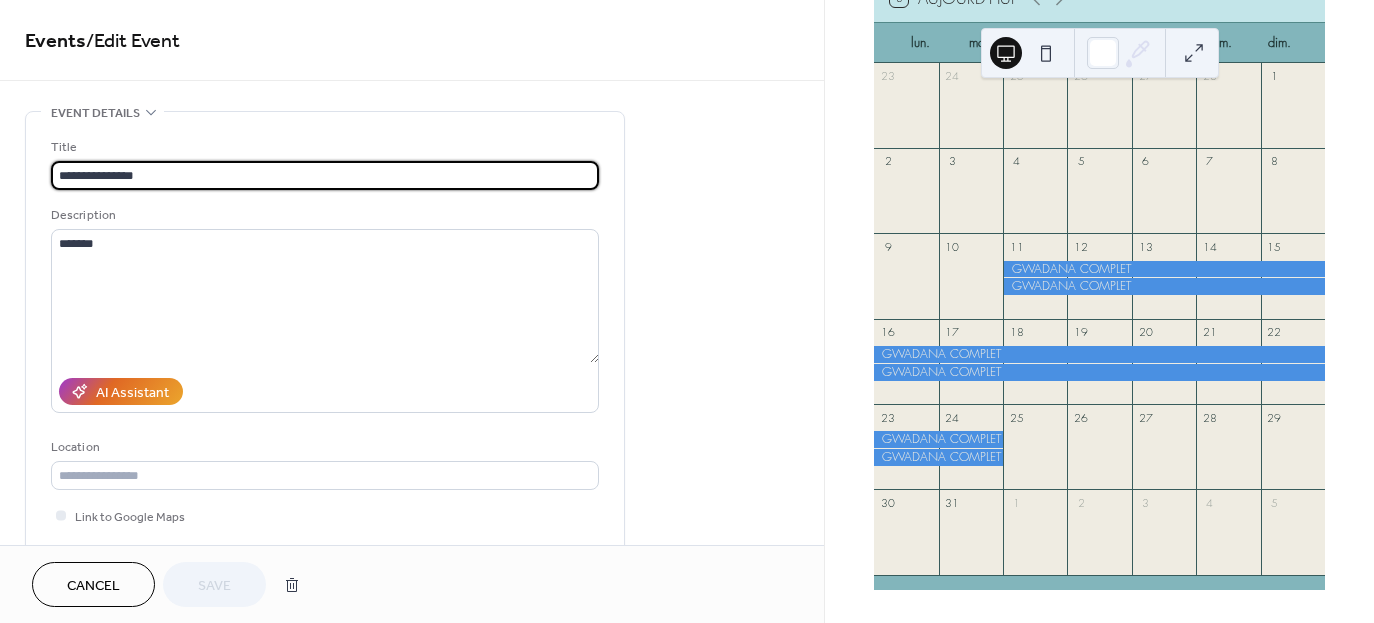 click on "Cancel" at bounding box center [93, 586] 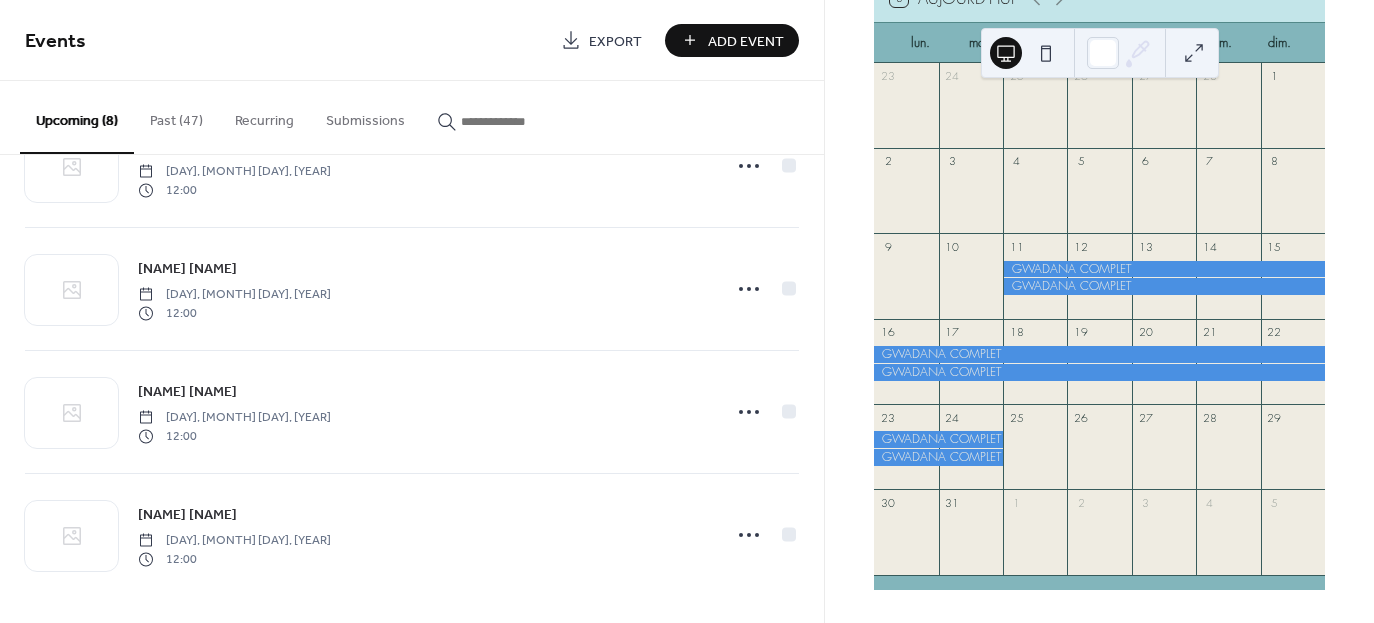 scroll, scrollTop: 572, scrollLeft: 0, axis: vertical 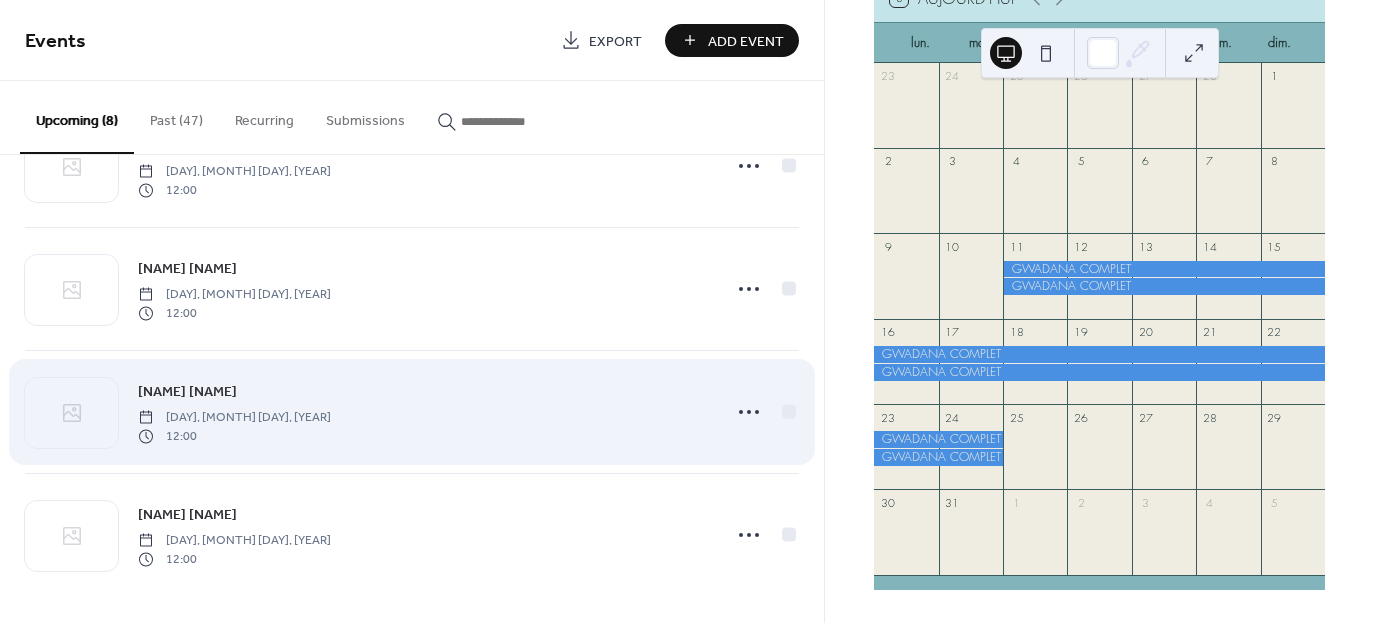 click on "12:00" at bounding box center [234, 436] 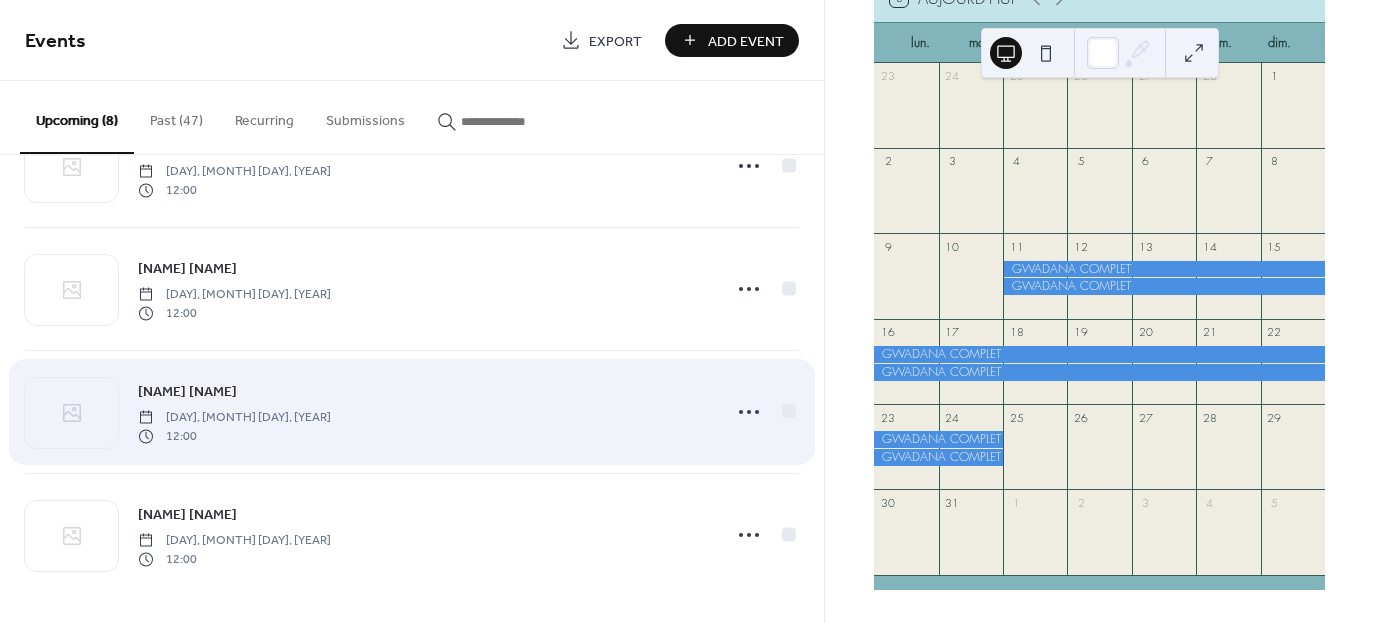 click on "[NAME] [NAME]" at bounding box center (187, 392) 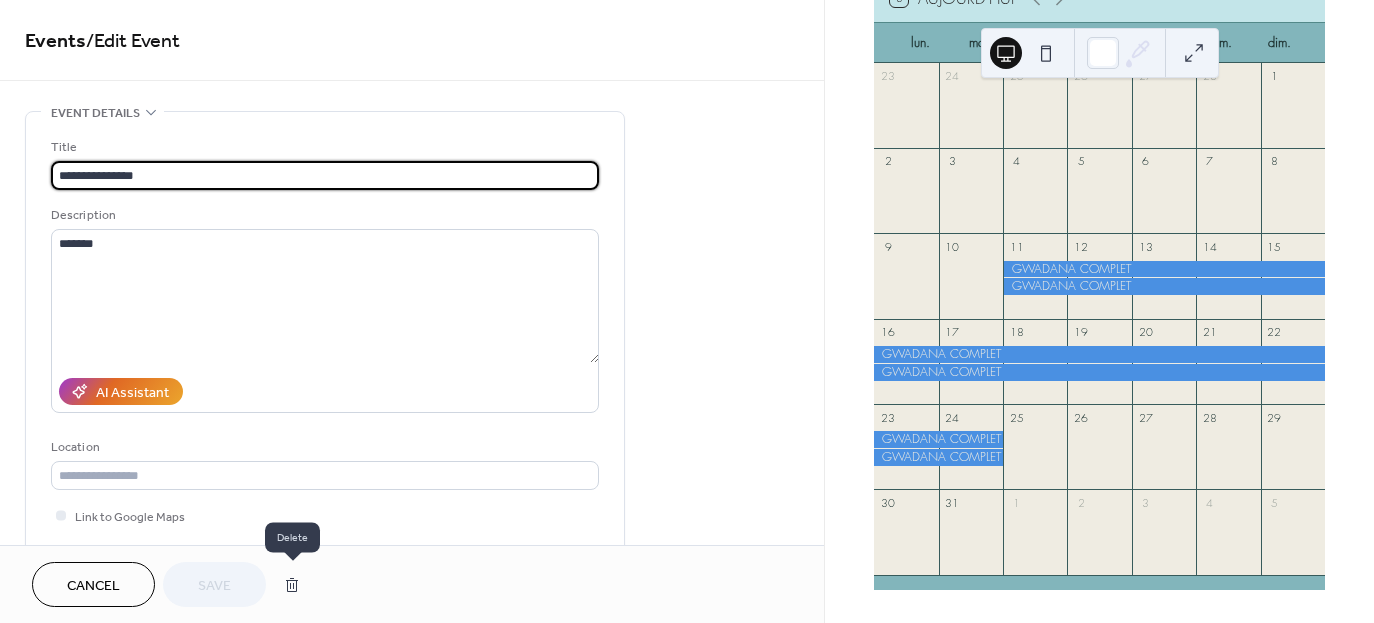 click at bounding box center (292, 585) 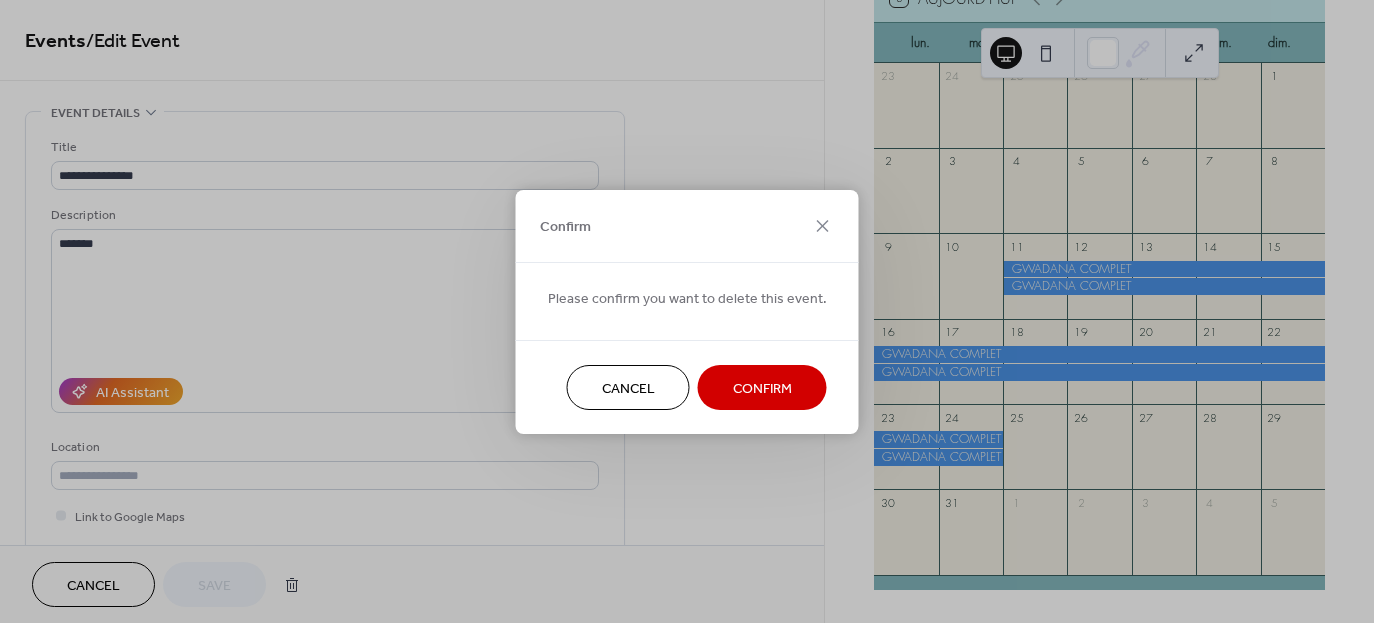 click on "Confirm" at bounding box center (762, 388) 